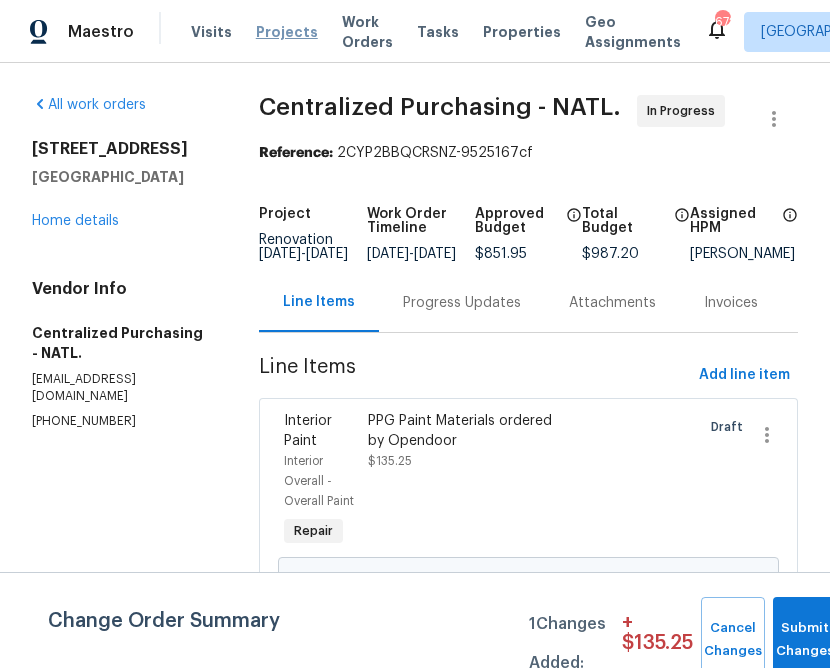 scroll, scrollTop: 0, scrollLeft: 0, axis: both 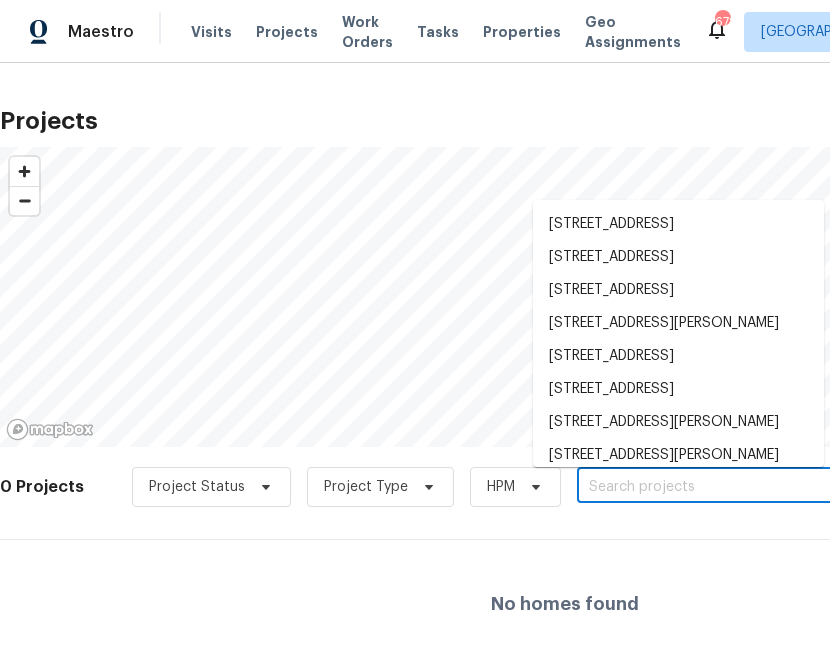 click at bounding box center (691, 487) 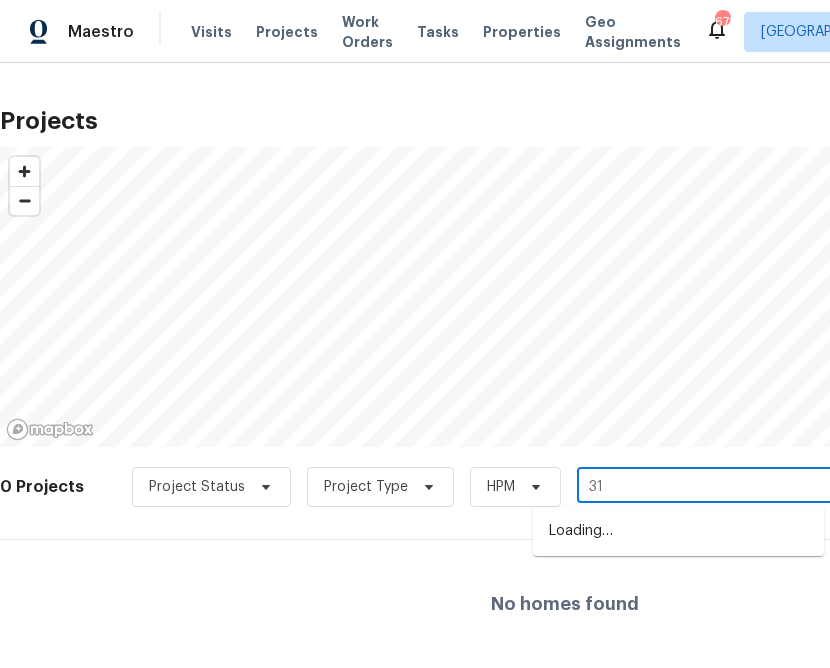 type on "3" 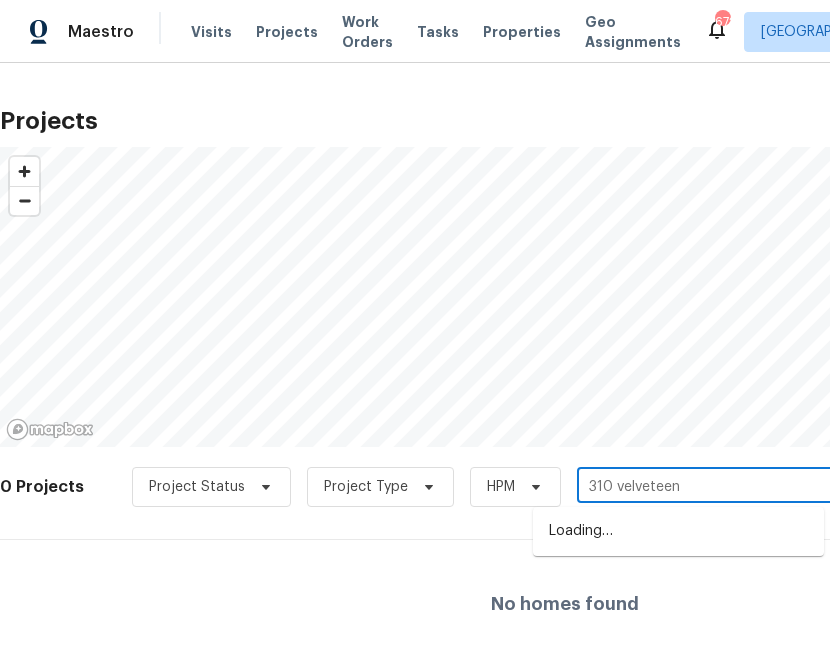 type on "310 velveteen" 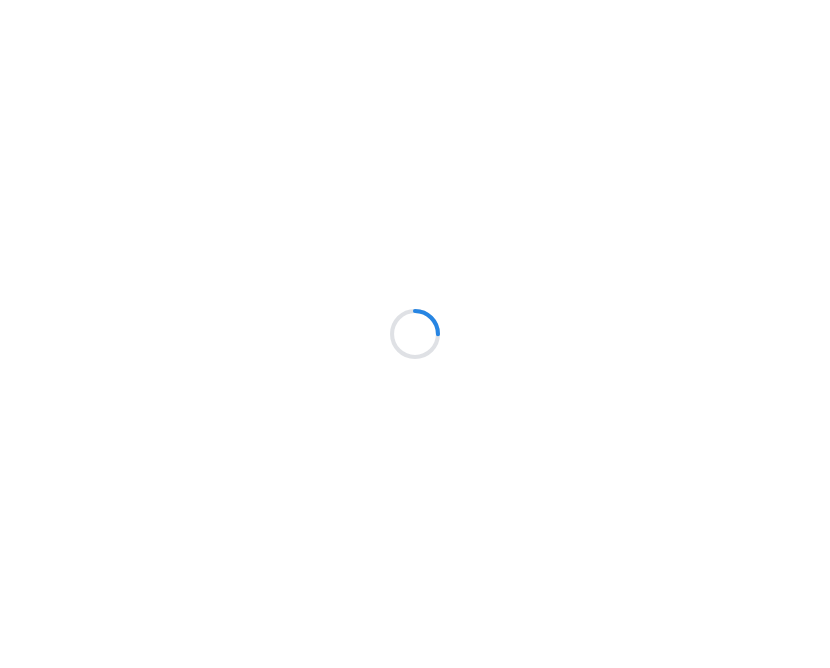 scroll, scrollTop: 0, scrollLeft: 0, axis: both 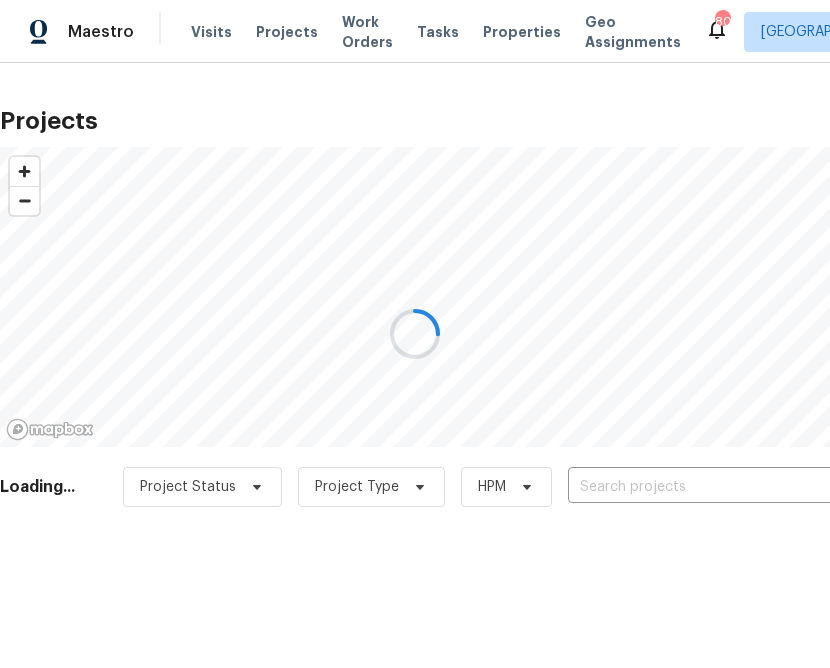 click at bounding box center [415, 334] 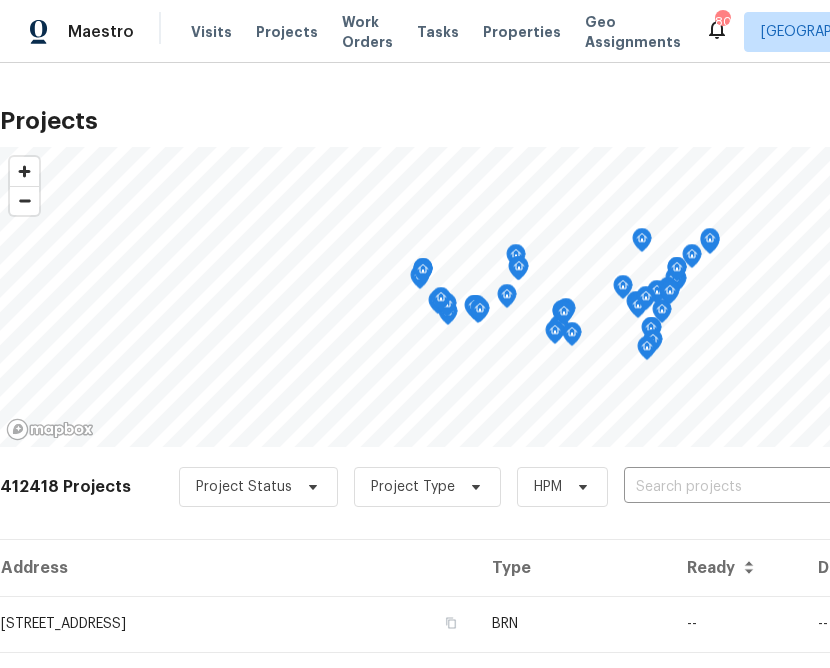 click at bounding box center (738, 487) 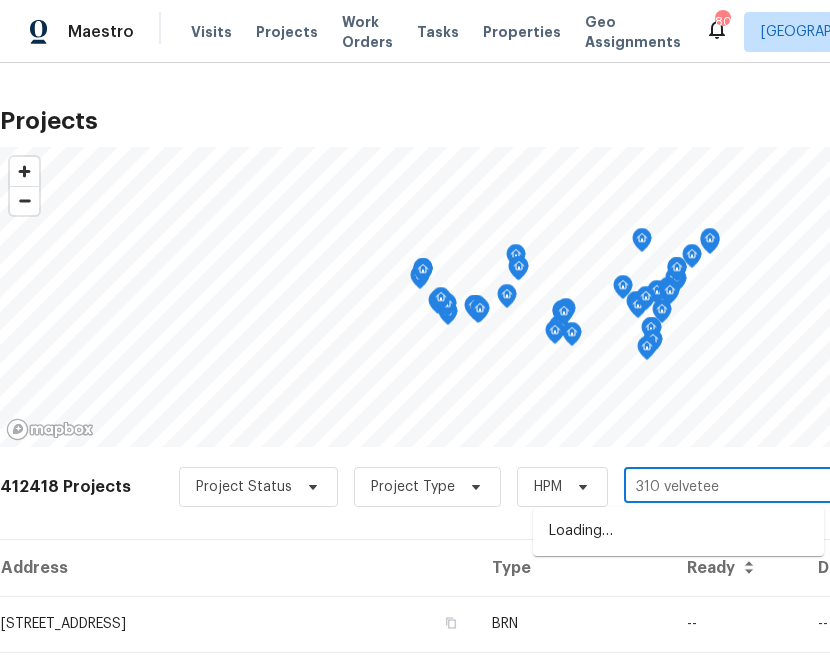 type on "310 velveteen" 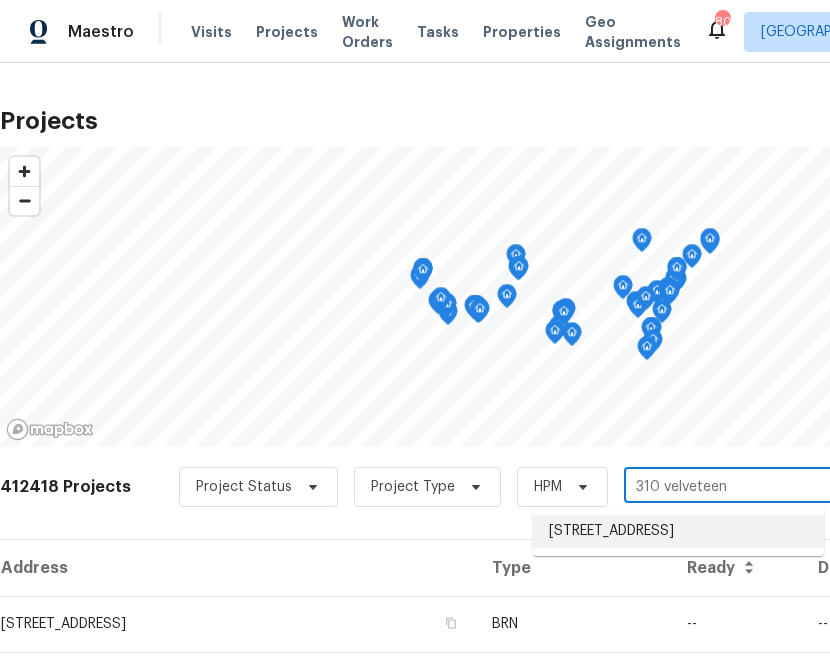 click on "310 Velveteen Pl, Chuluota, FL 32766" at bounding box center (678, 531) 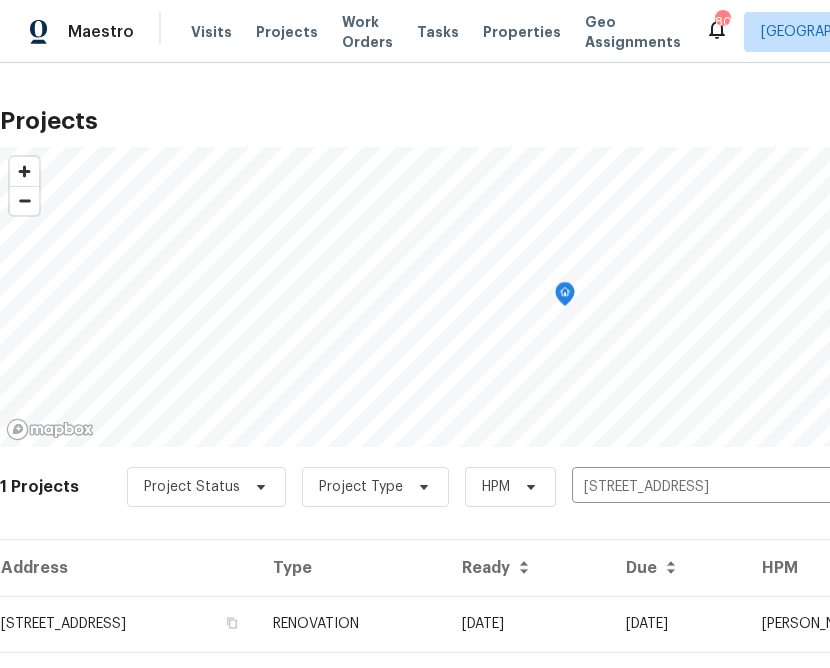 scroll, scrollTop: 48, scrollLeft: 0, axis: vertical 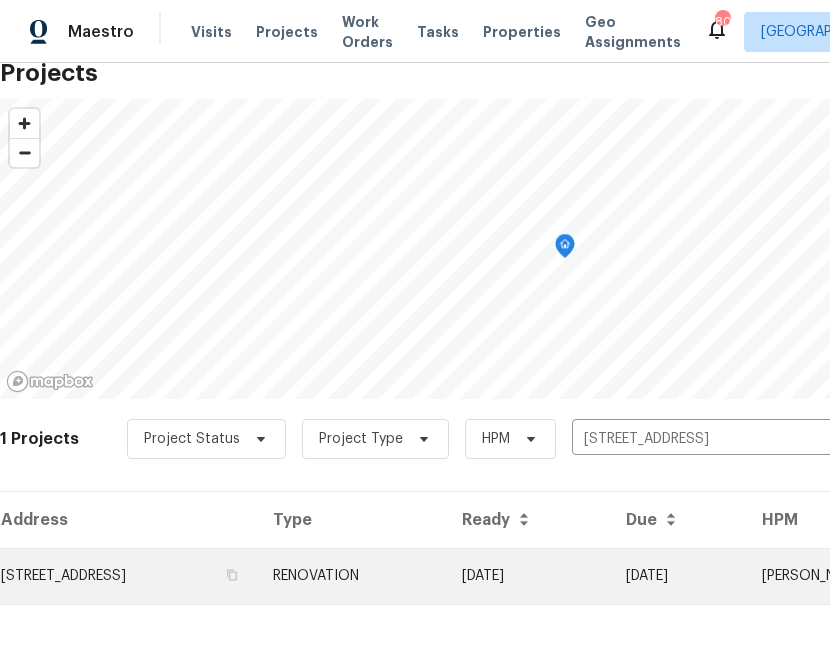 click on "310 Velveteen Pl, Chuluota, FL 32766" at bounding box center (128, 576) 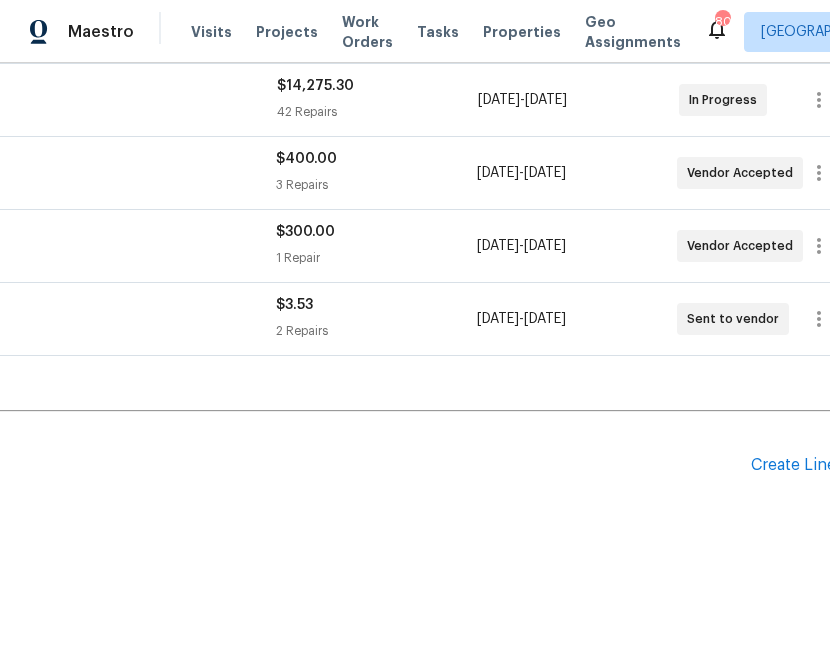 scroll, scrollTop: 456, scrollLeft: 295, axis: both 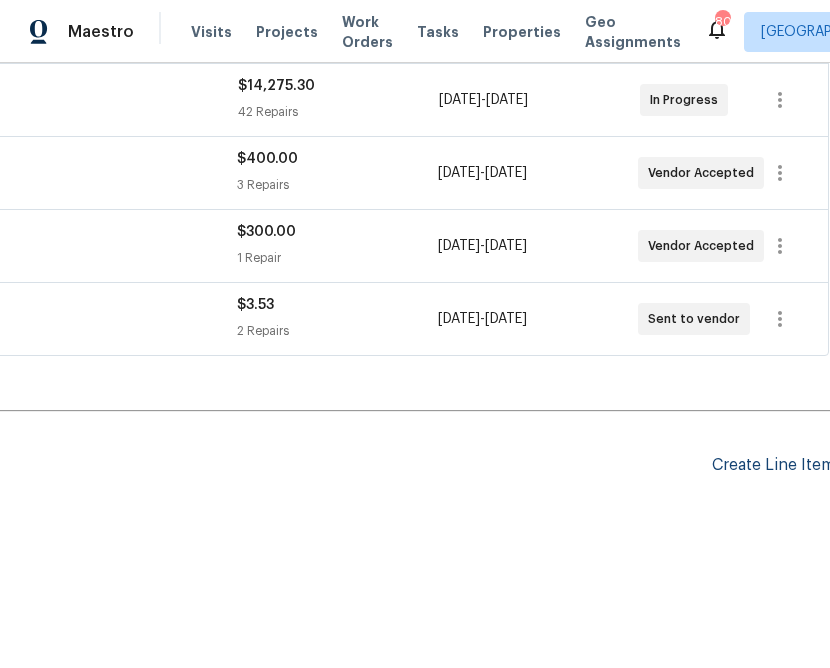 click on "Create Line Item" at bounding box center [773, 465] 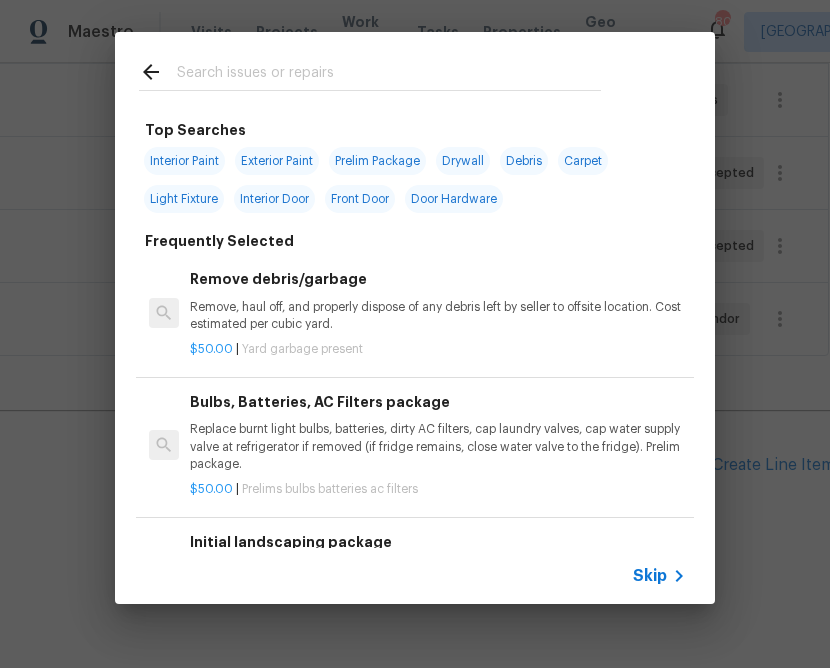 click on "Skip" at bounding box center (650, 576) 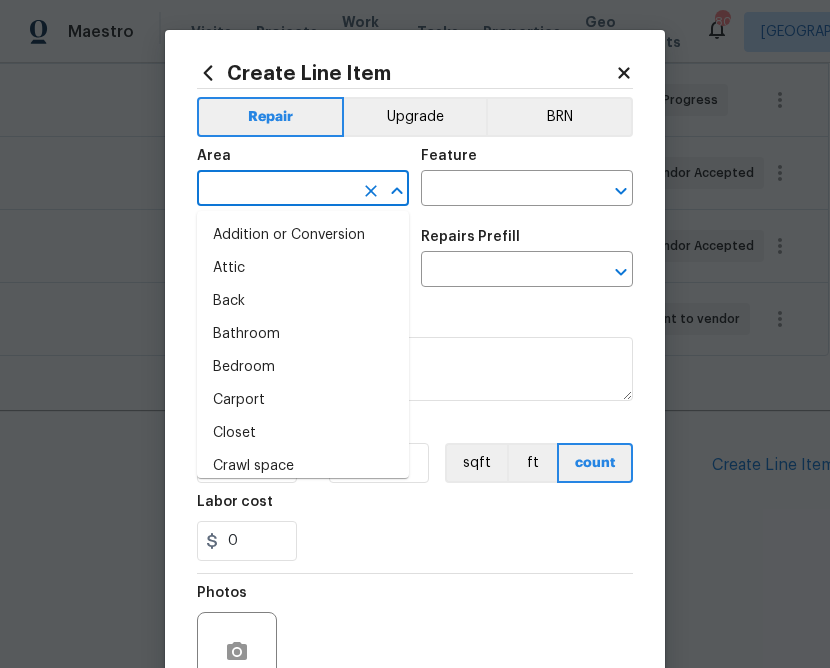 click at bounding box center (275, 190) 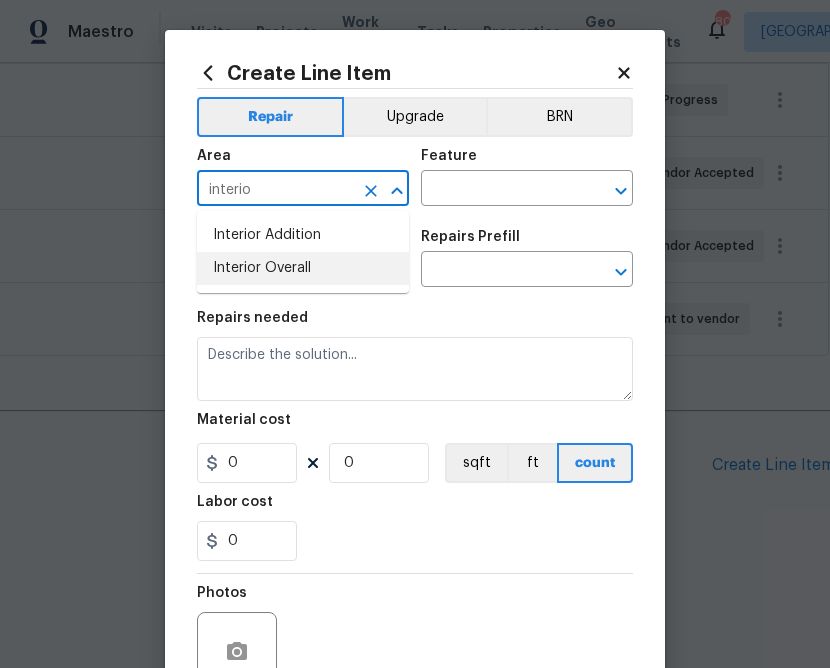 click on "Interior Overall" at bounding box center [303, 268] 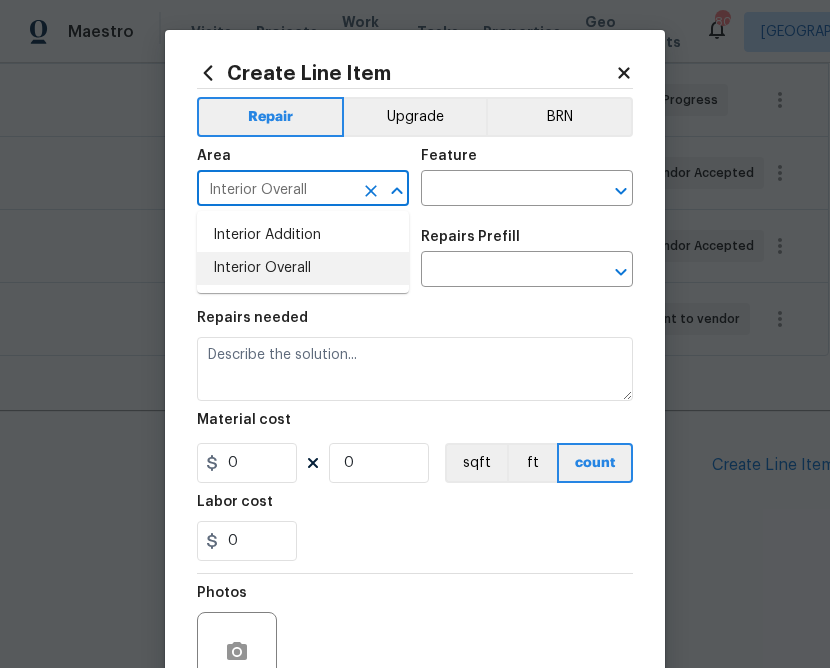 type on "Interior Overall" 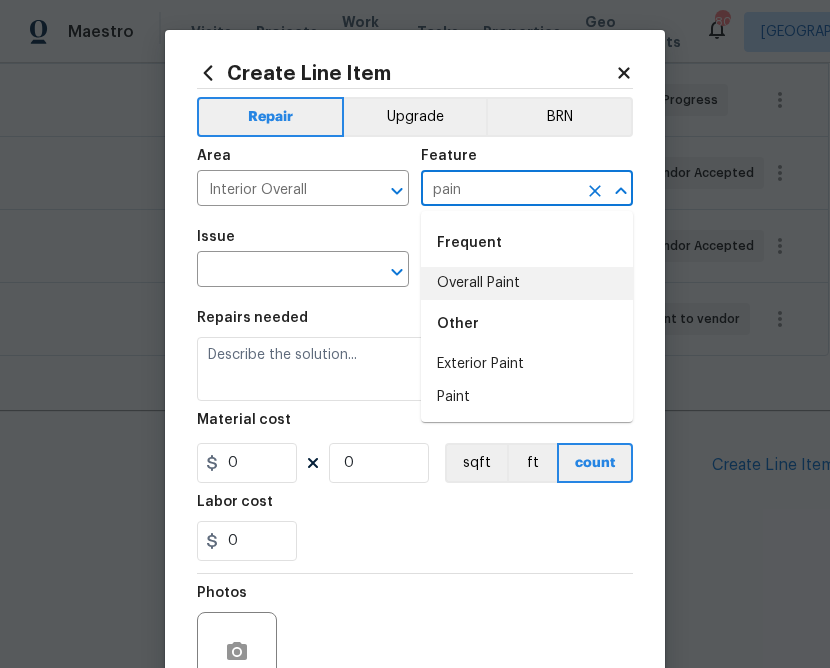 click on "Overall Paint" at bounding box center [527, 283] 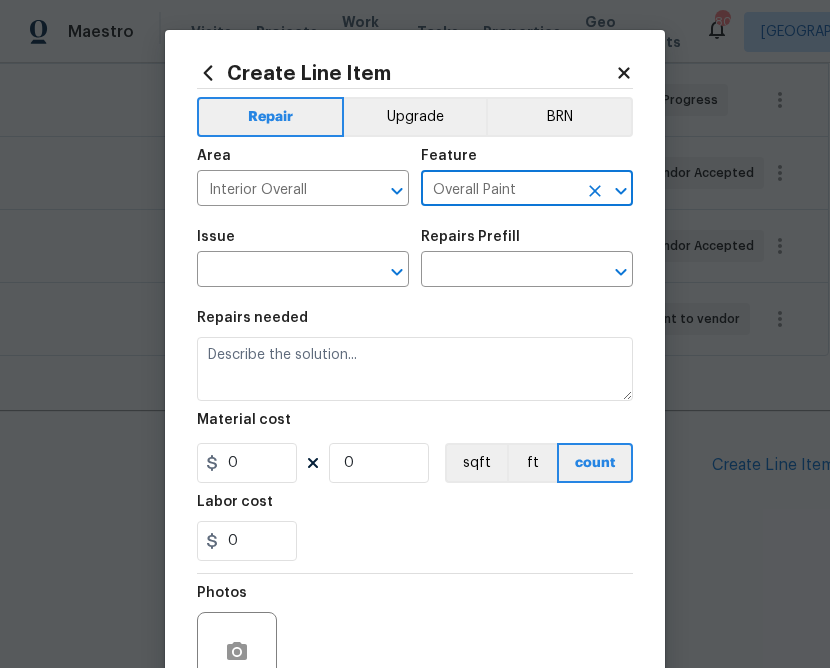 type on "Overall Paint" 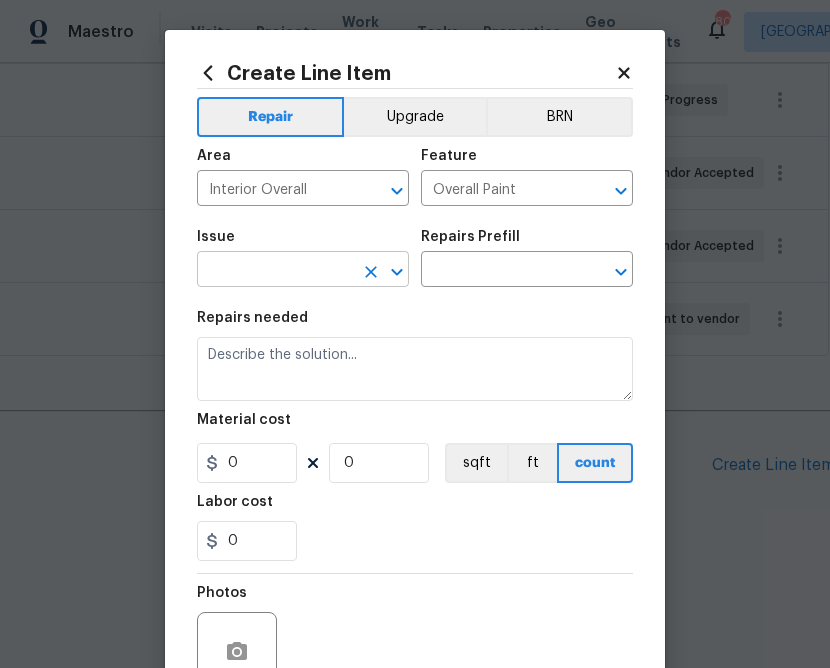 click at bounding box center (275, 271) 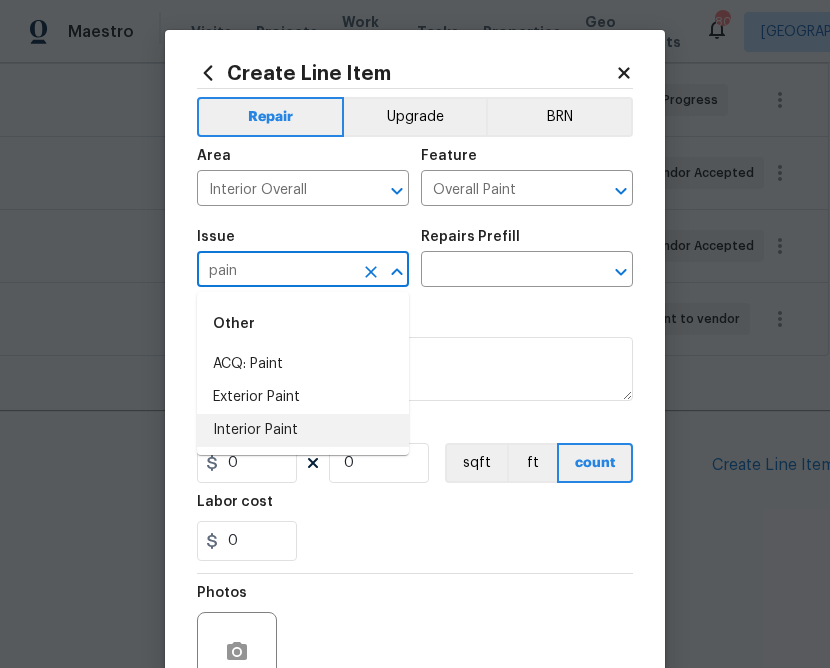 drag, startPoint x: 289, startPoint y: 434, endPoint x: 438, endPoint y: 310, distance: 193.84789 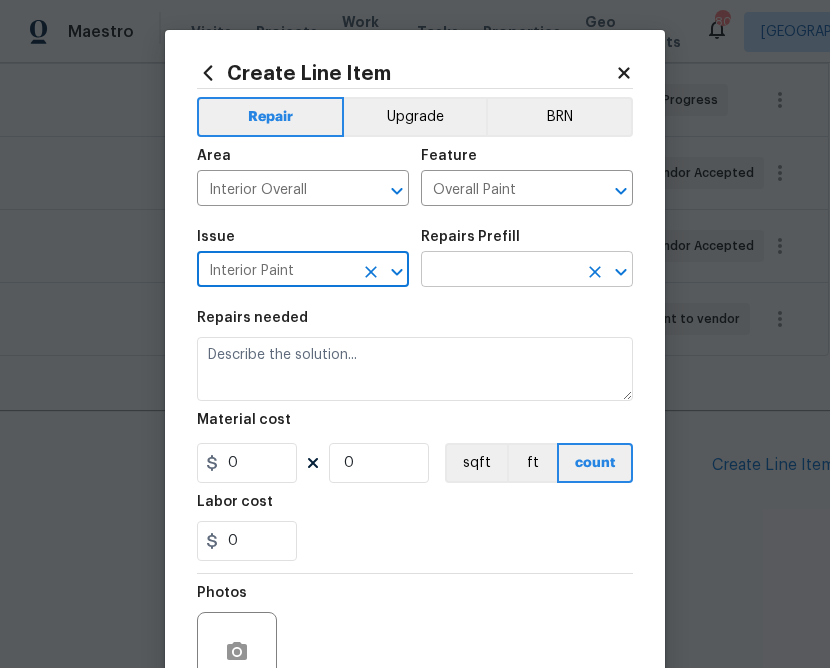 type on "Interior Paint" 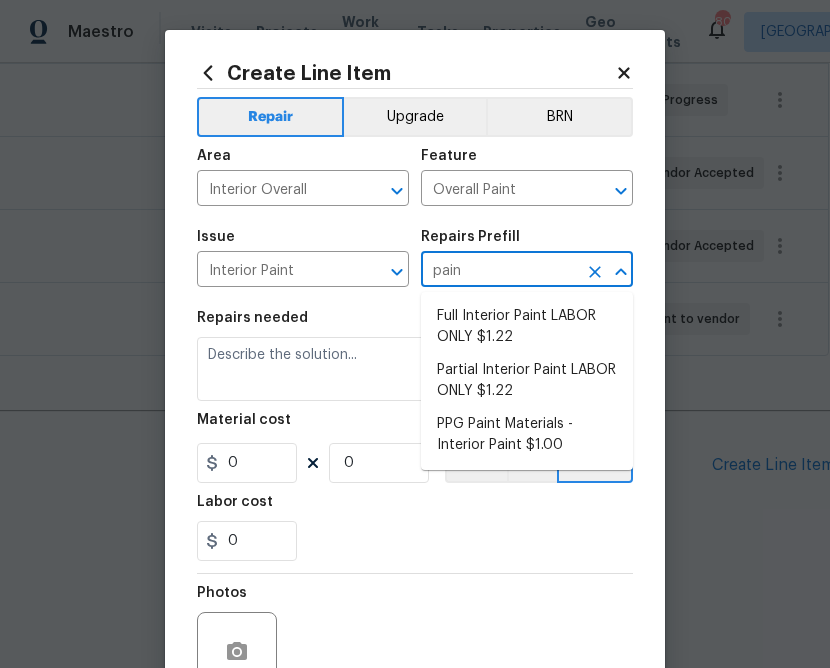 type on "paint" 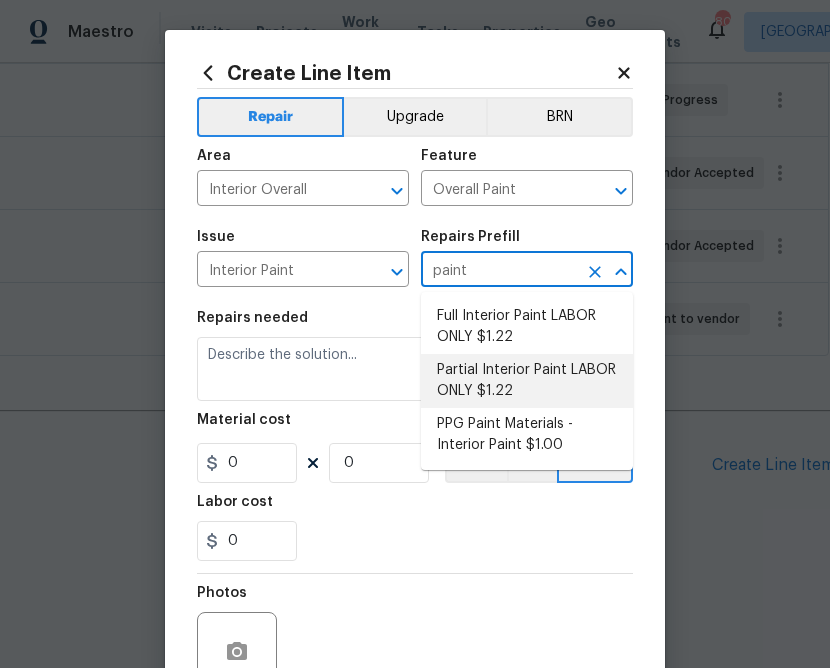 click on "Partial Interior Paint LABOR ONLY $1.22" at bounding box center (527, 381) 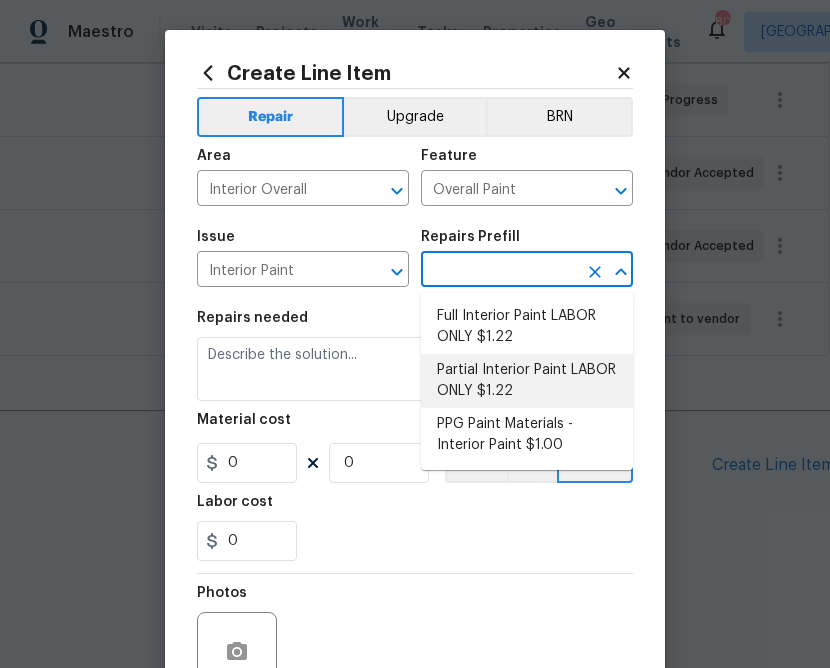 type on "Partial Interior Paint LABOR ONLY $1.22" 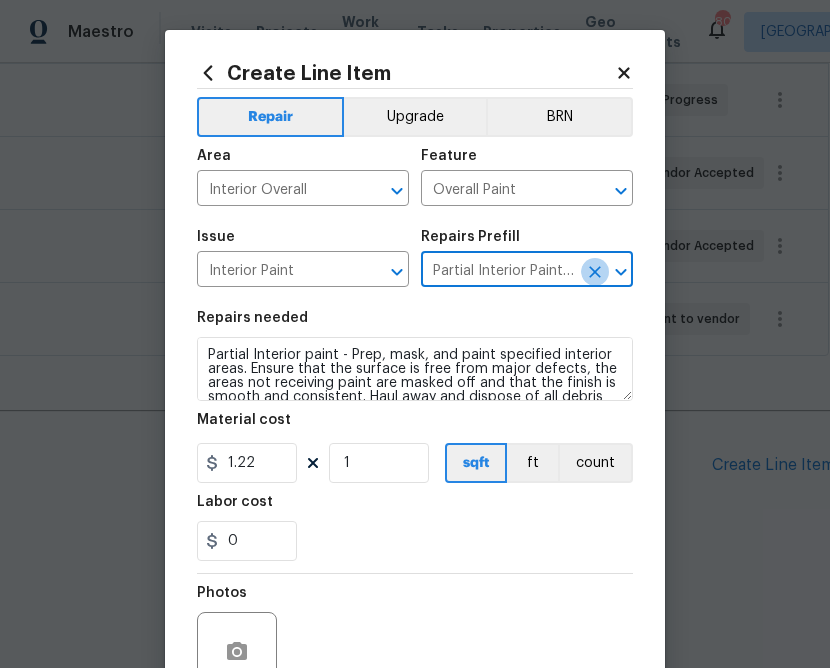 click 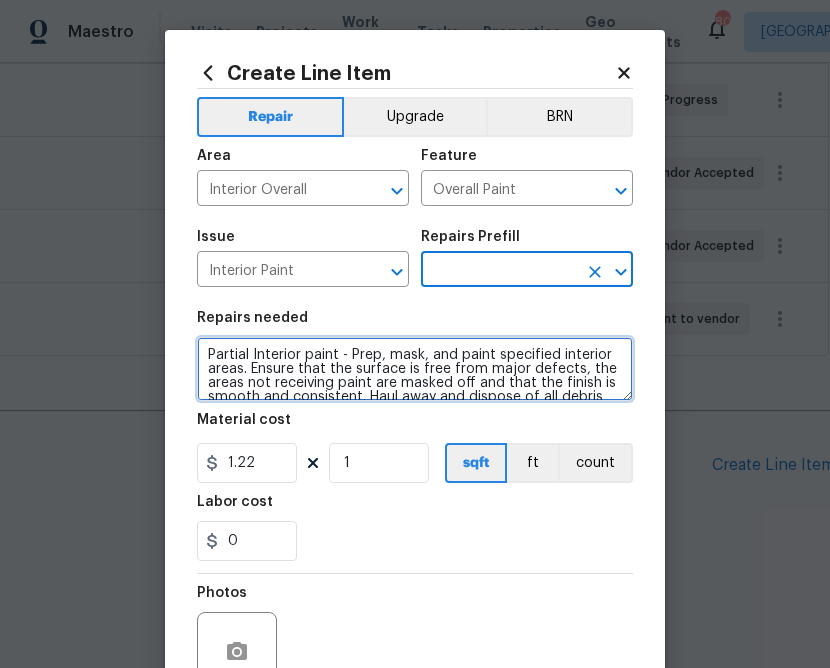 click on "Partial Interior paint - Prep, mask, and paint specified interior areas. Ensure that the surface is free from major defects, the areas not receiving paint are masked off and that the finish is smooth and consistent. Haul away and dispose of all debris properly. Paint will be delivered onsite, Purchased by Opendoor." at bounding box center [415, 369] 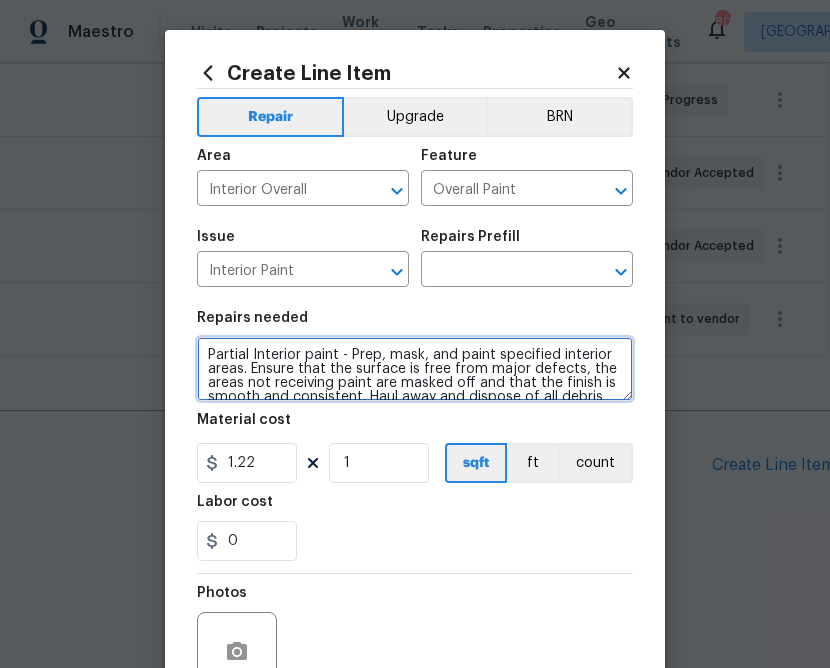 click on "Partial Interior paint - Prep, mask, and paint specified interior areas. Ensure that the surface is free from major defects, the areas not receiving paint are masked off and that the finish is smooth and consistent. Haul away and dispose of all debris properly. Paint will be delivered onsite, Purchased by Opendoor." at bounding box center (415, 369) 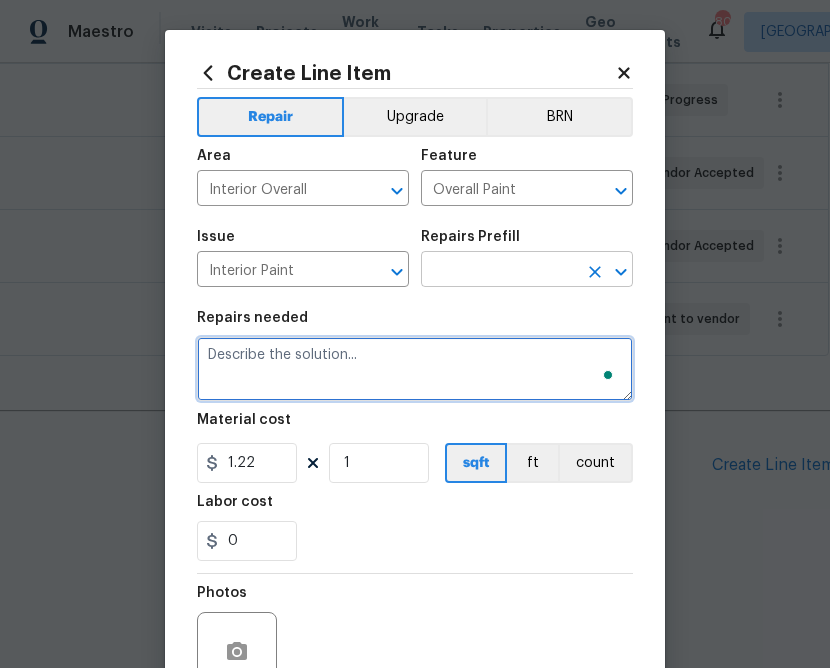 type 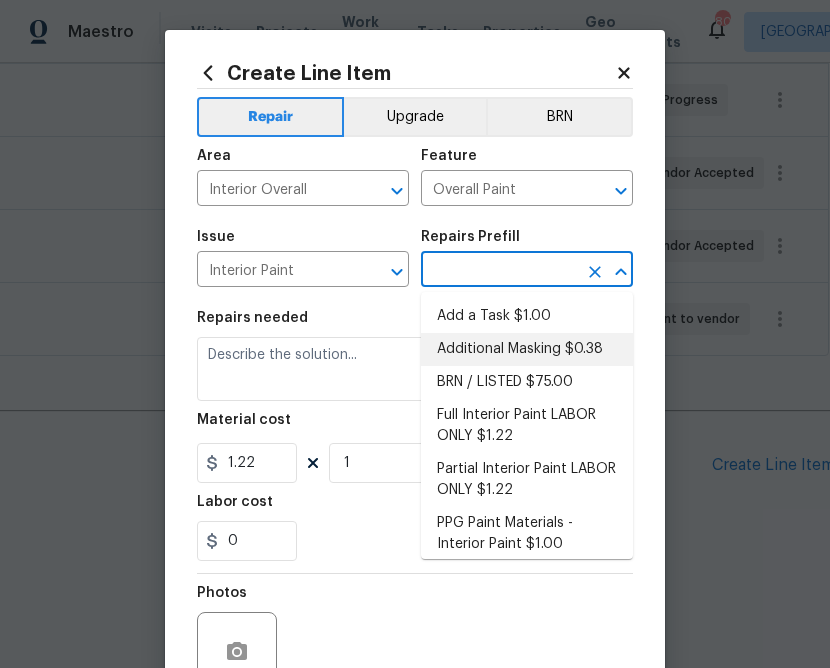 click at bounding box center [499, 271] 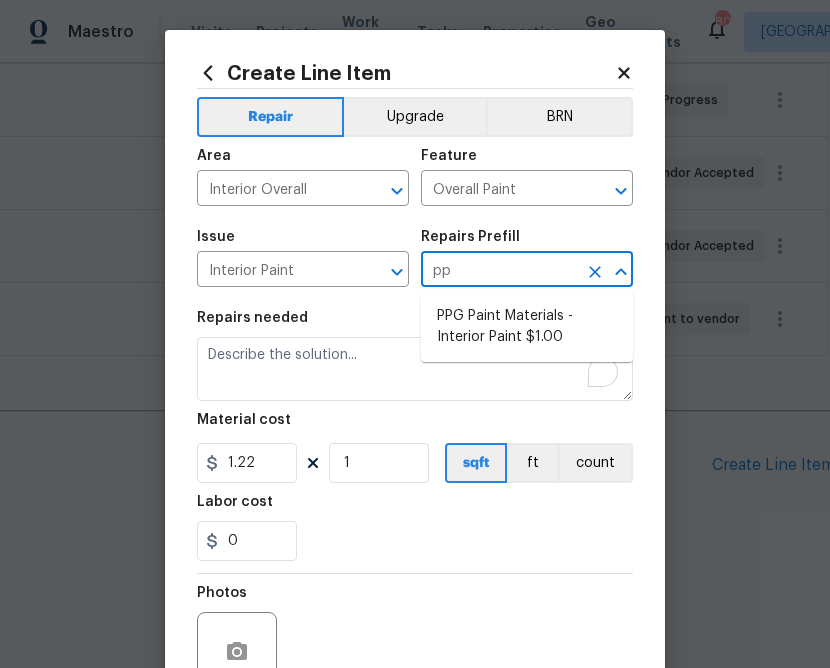 type on "ppg" 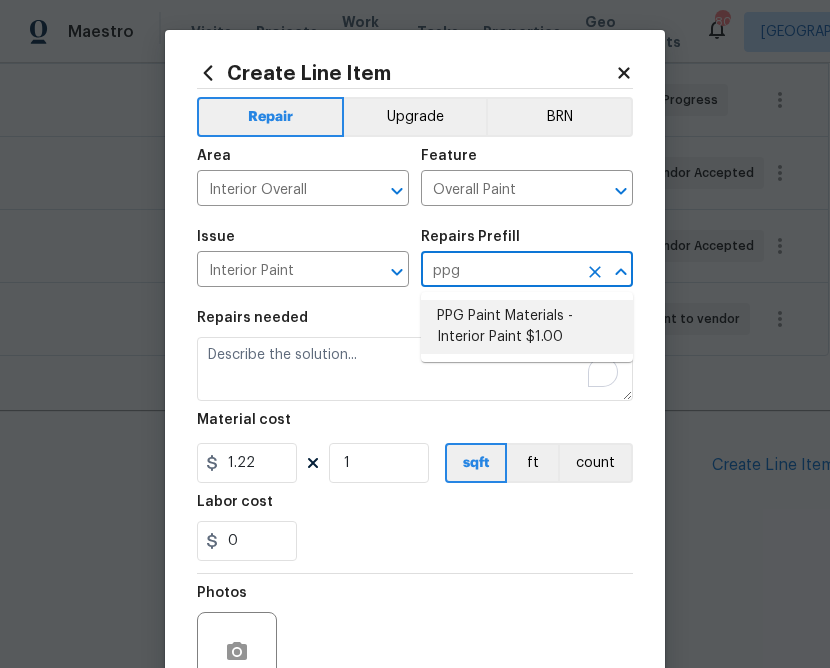 click on "PPG Paint Materials - Interior Paint $1.00" at bounding box center [527, 327] 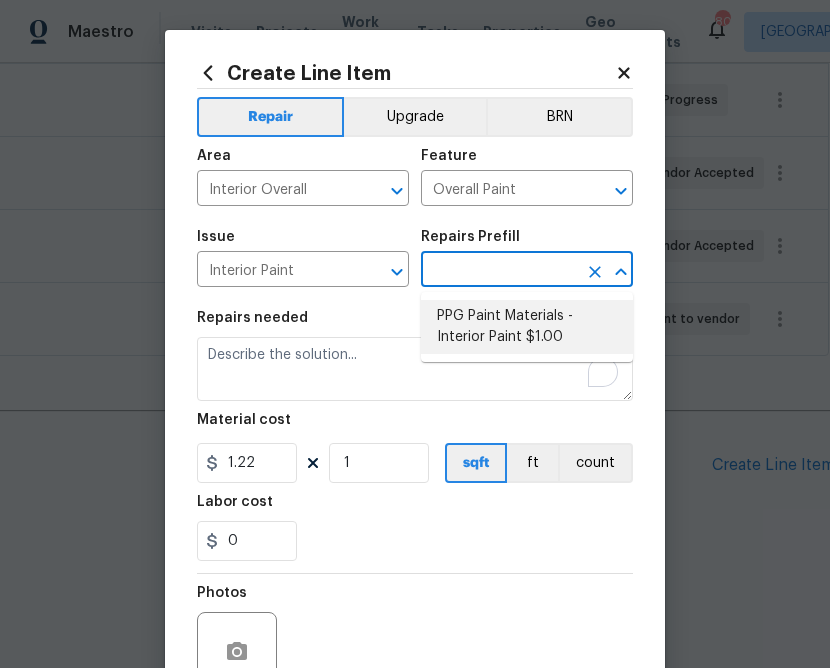 type on "PPG Paint Materials - Interior Paint $1.00" 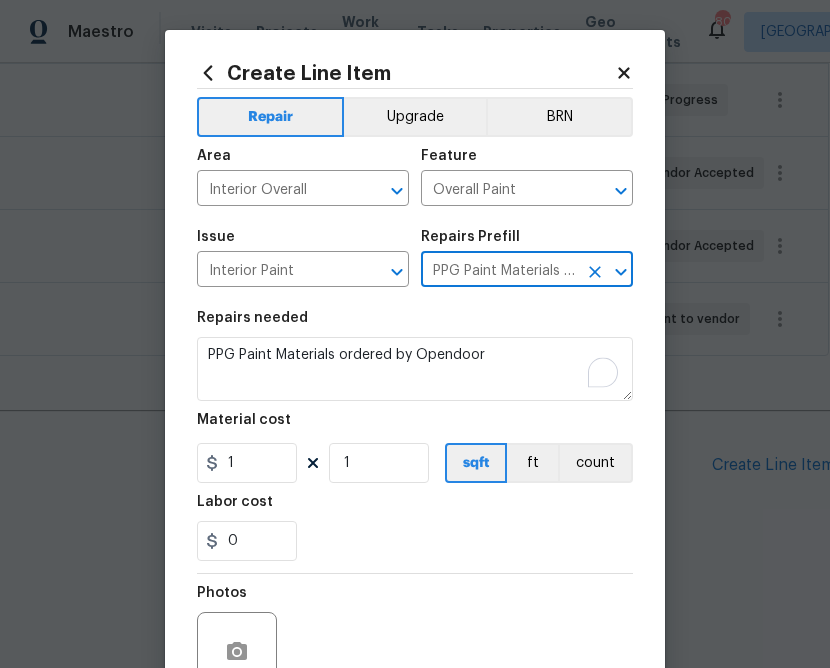 type on "PPG Paint Materials - Interior Paint $1.00" 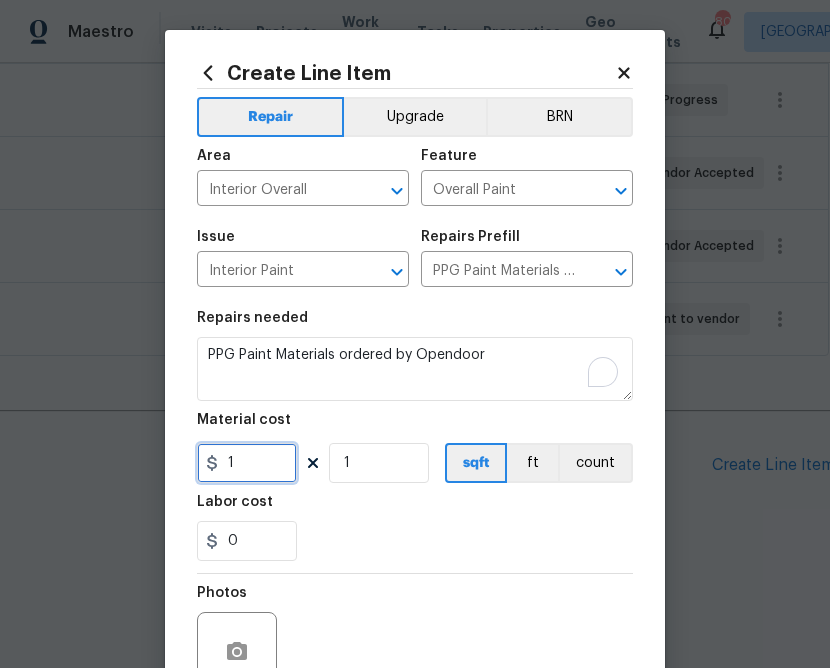 click on "1" at bounding box center [247, 463] 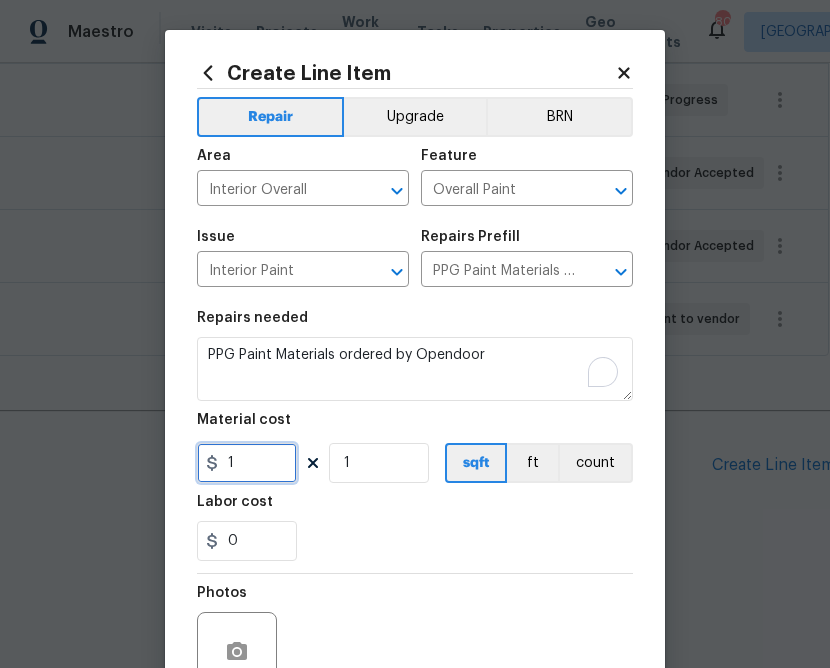 click on "1" at bounding box center (247, 463) 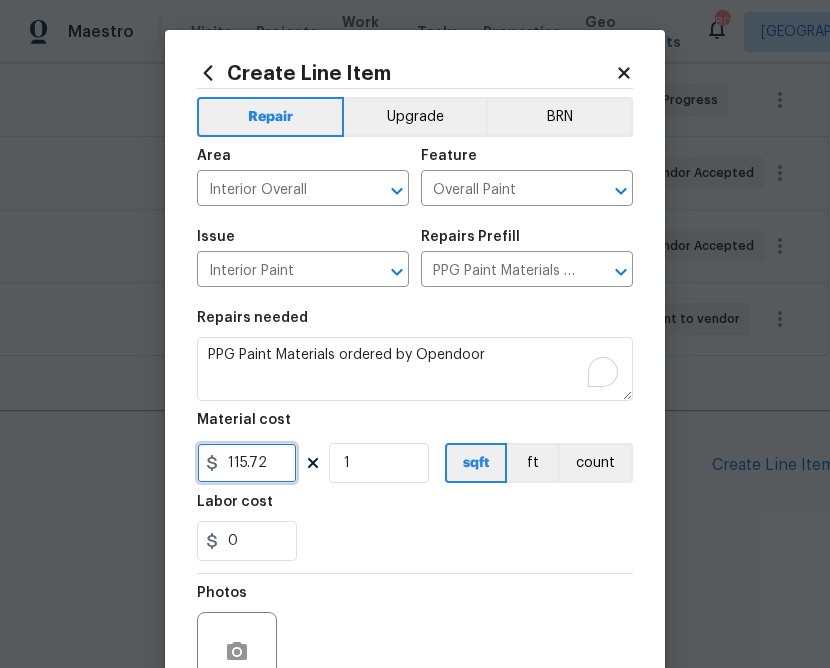 type on "115.72" 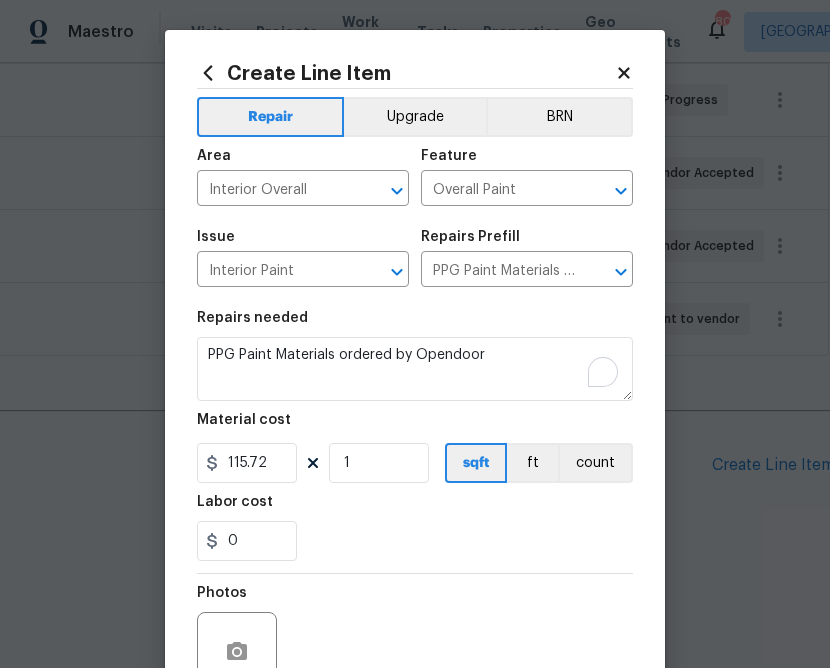 click on "Photos" at bounding box center [415, 639] 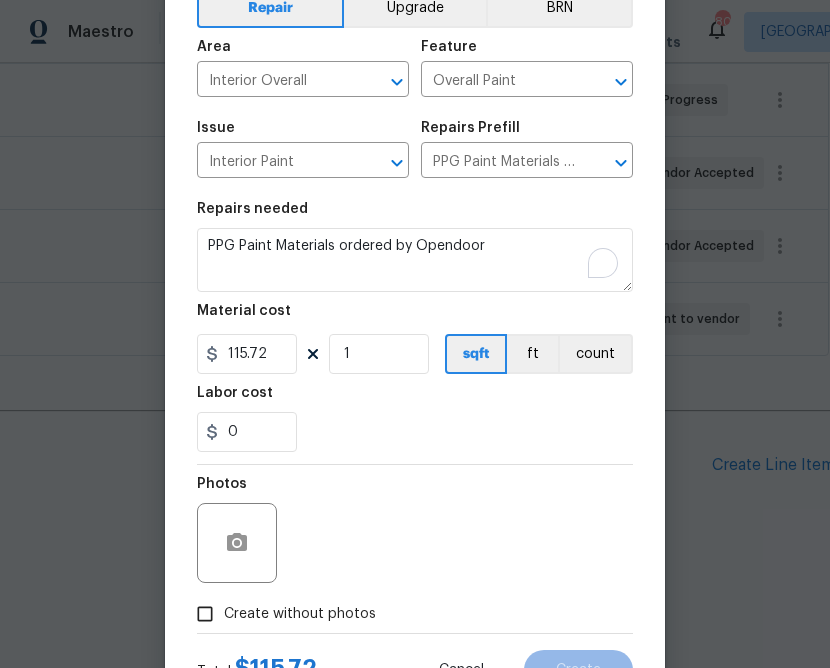 scroll, scrollTop: 194, scrollLeft: 0, axis: vertical 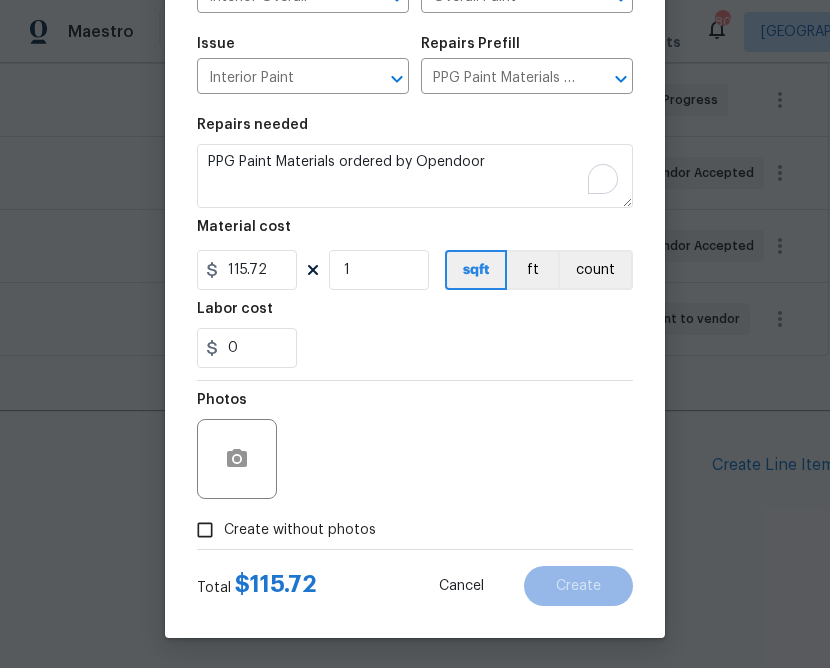 click on "Create without photos" at bounding box center [300, 530] 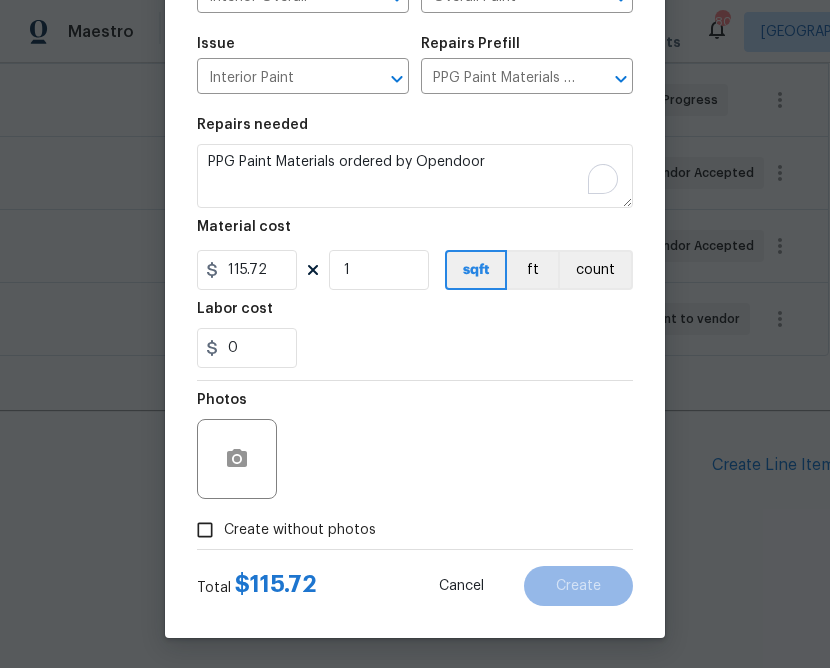click on "Create without photos" at bounding box center [205, 530] 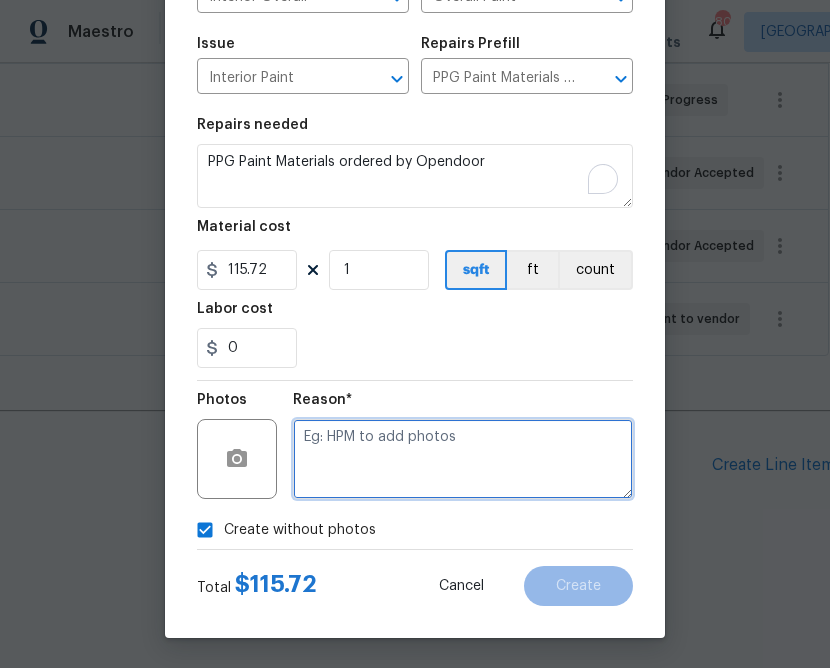 click at bounding box center [463, 459] 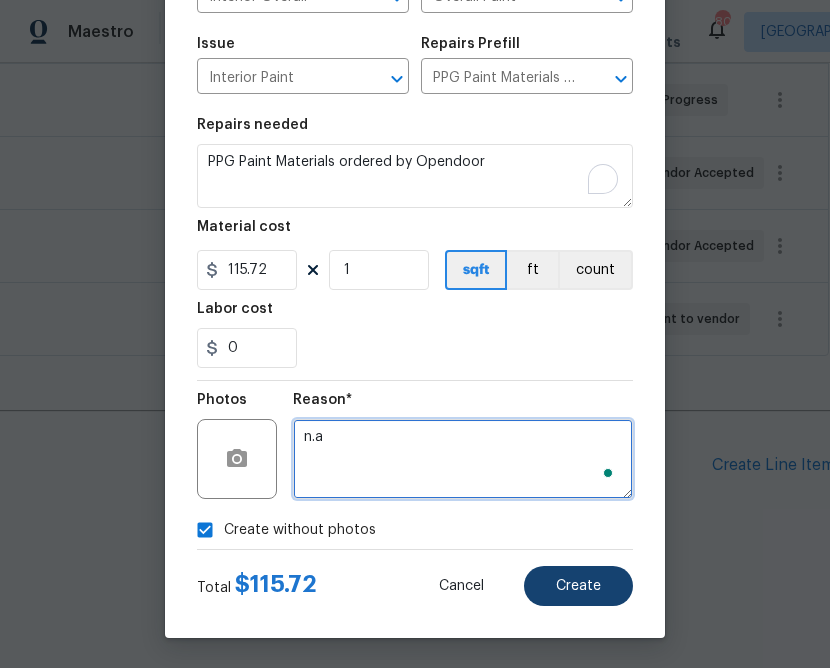 type on "n.a" 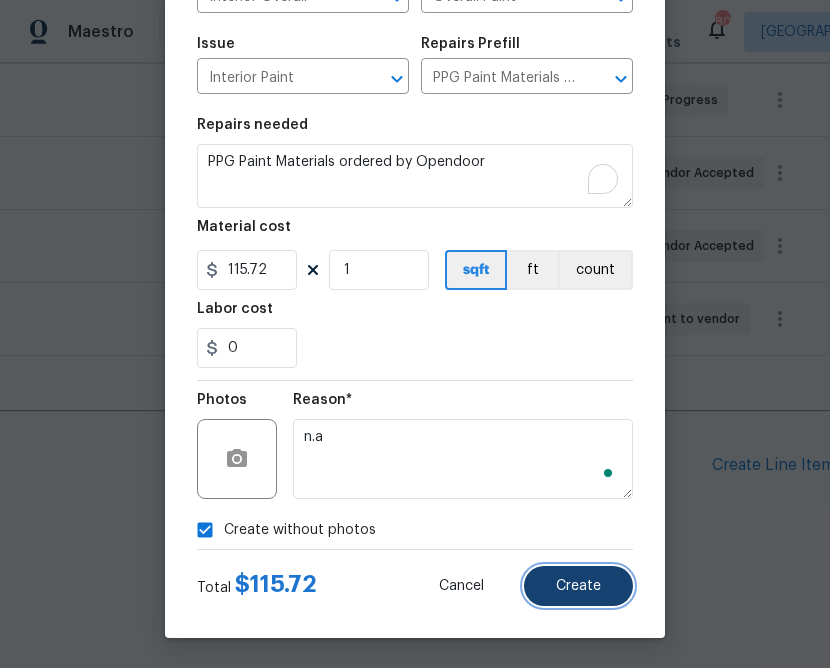click on "Create" at bounding box center (578, 586) 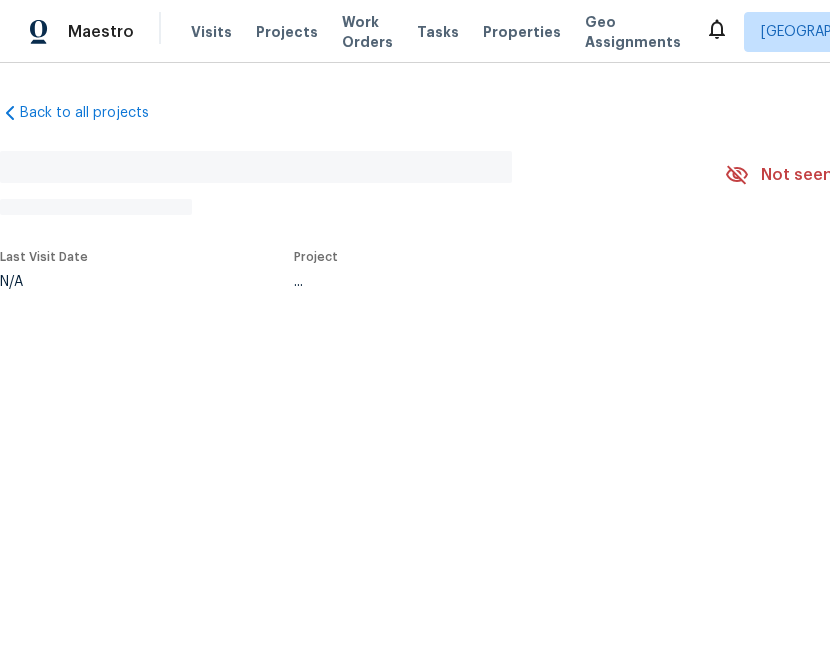 scroll, scrollTop: 0, scrollLeft: 0, axis: both 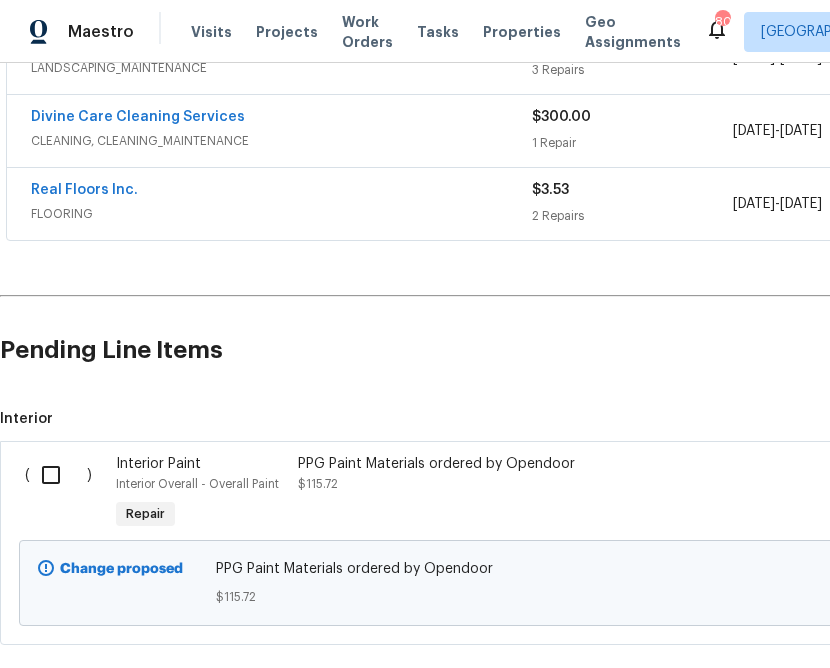 click at bounding box center (58, 475) 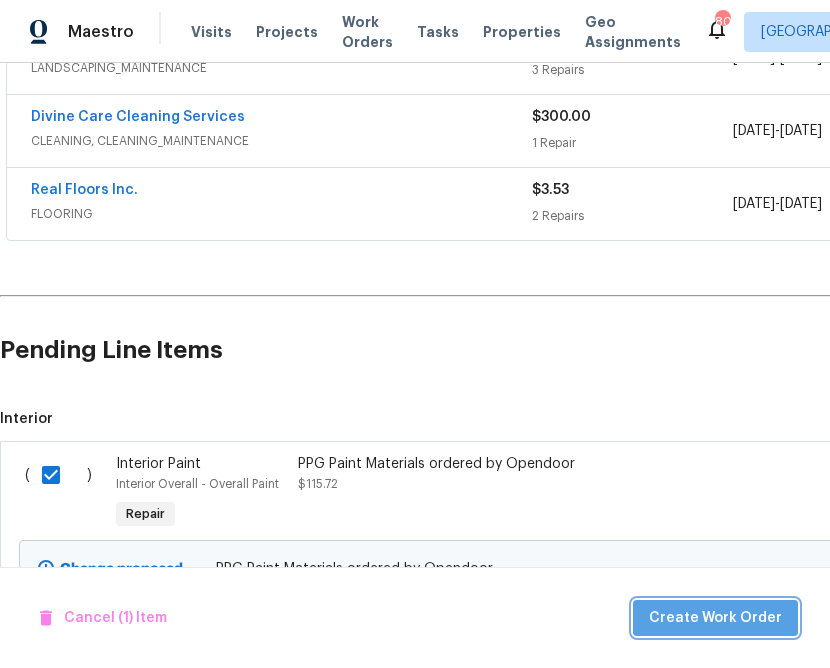 click on "Create Work Order" at bounding box center (715, 618) 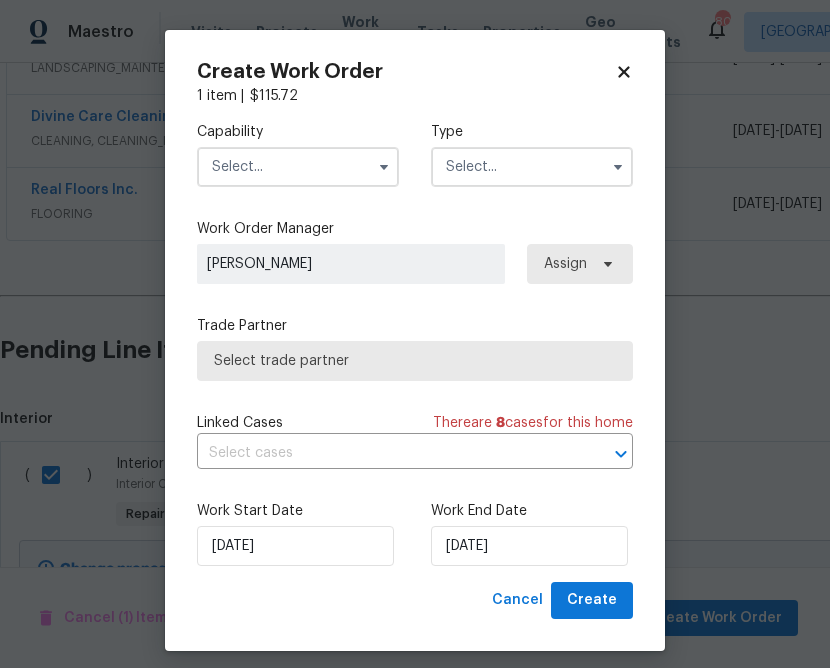 click at bounding box center [298, 167] 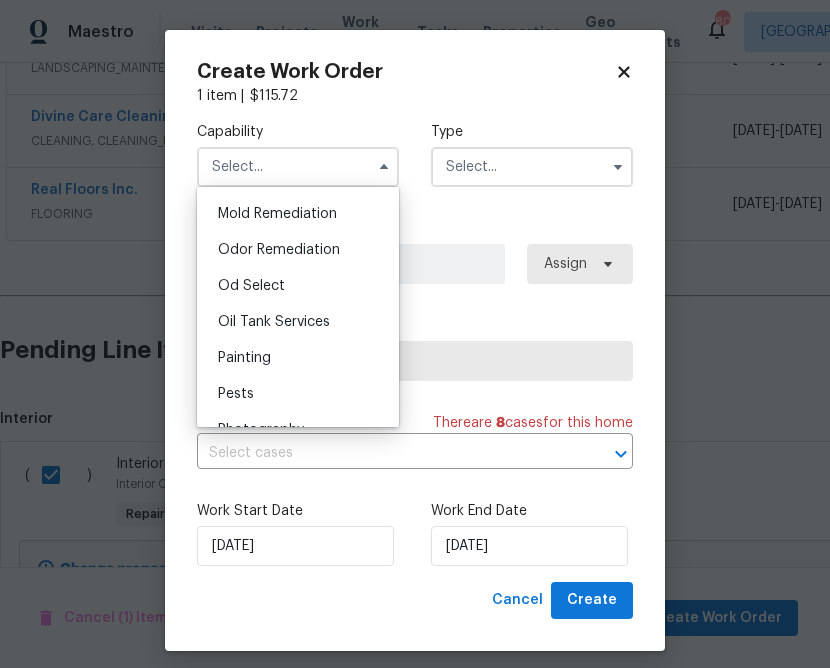 scroll, scrollTop: 1533, scrollLeft: 0, axis: vertical 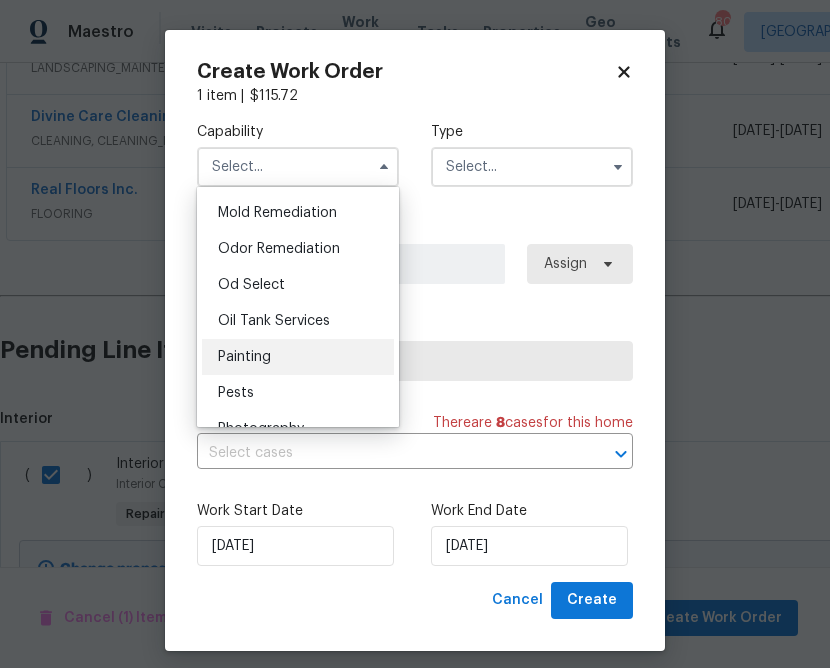 click on "Painting" at bounding box center (298, 357) 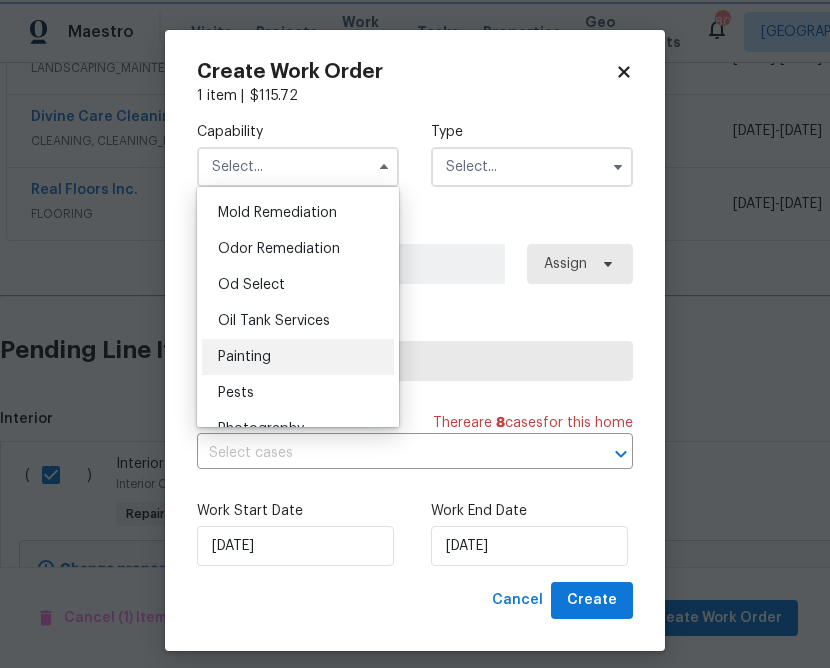 type on "Painting" 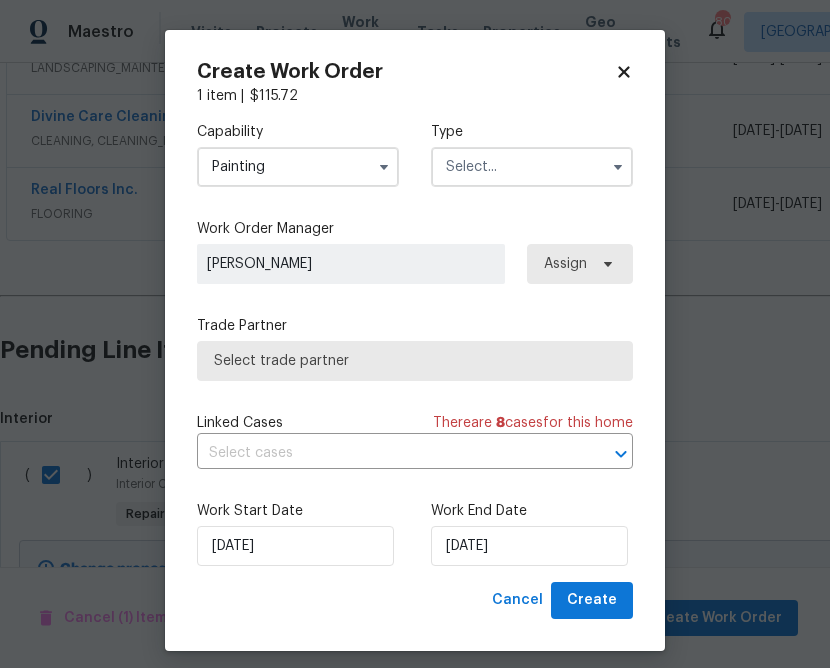 click on "Type" at bounding box center (532, 154) 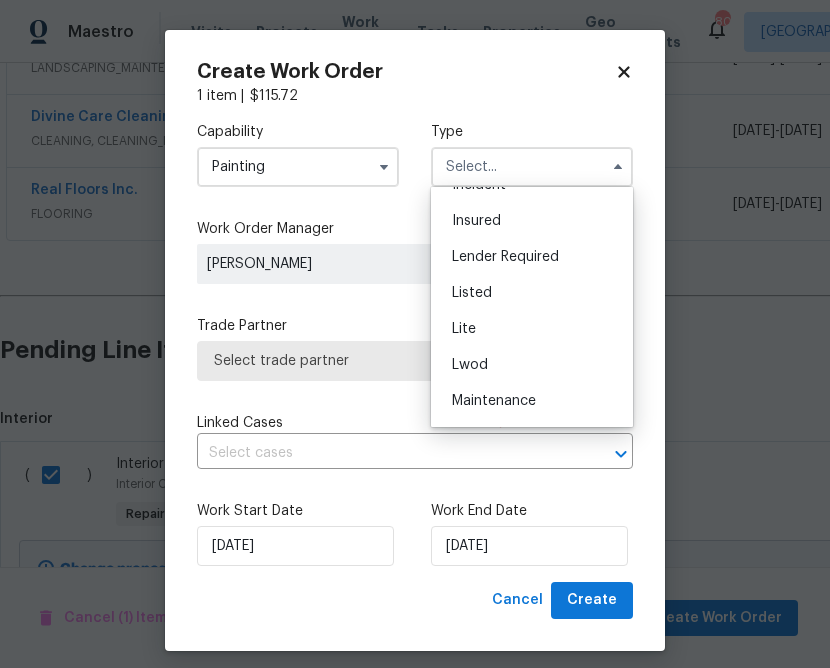 scroll, scrollTop: 394, scrollLeft: 0, axis: vertical 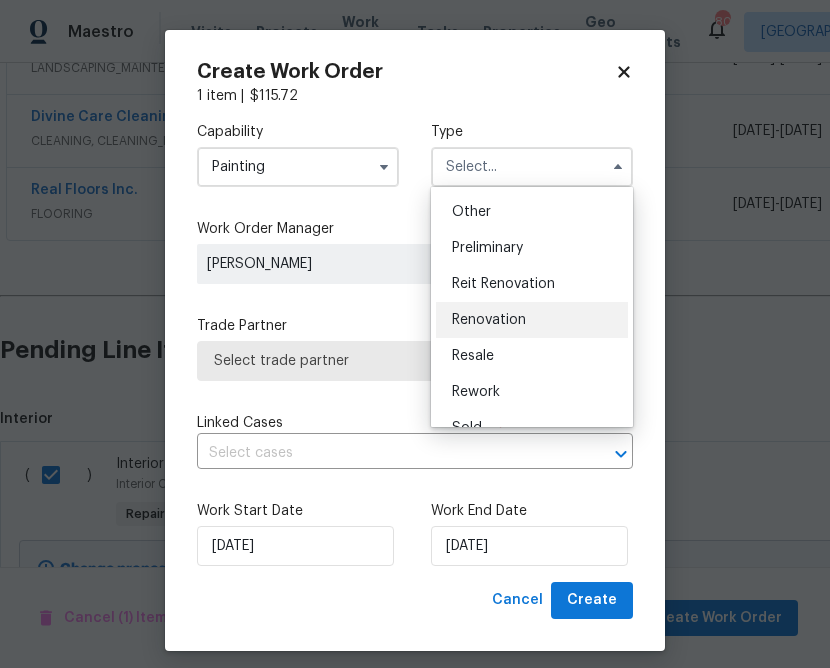 click on "Renovation" at bounding box center (532, 320) 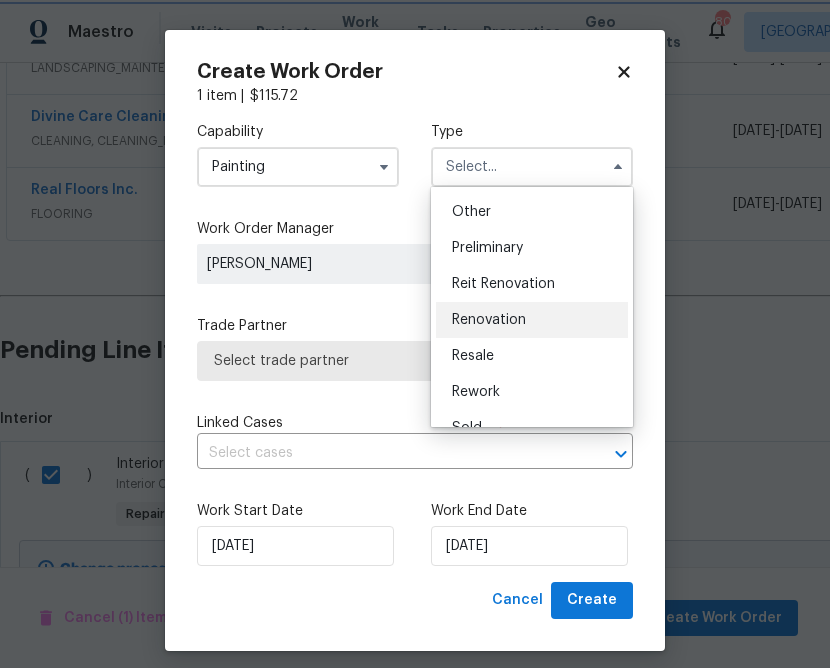 type on "Renovation" 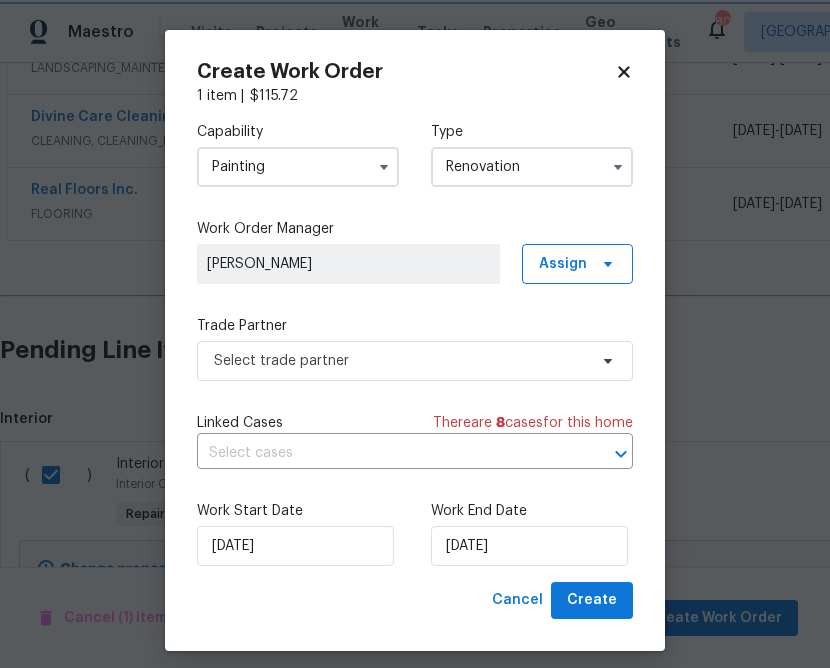 scroll, scrollTop: 0, scrollLeft: 0, axis: both 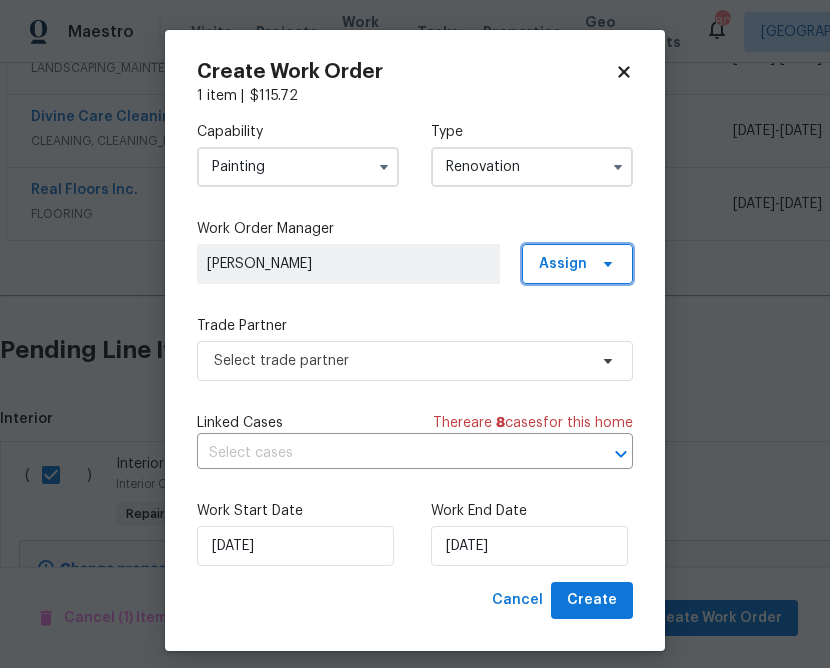 click on "Assign" at bounding box center [563, 264] 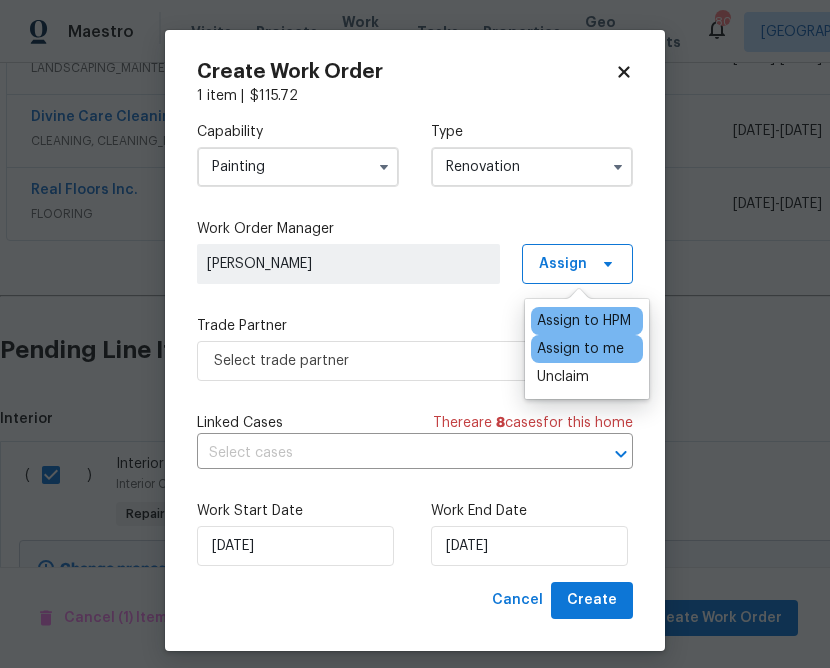 click on "Assign to me" at bounding box center [580, 349] 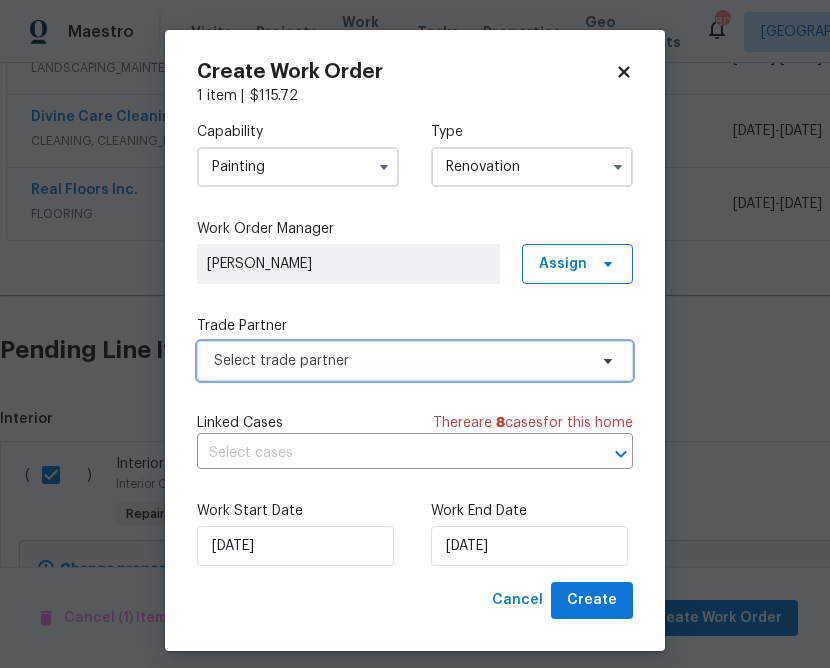 click on "Select trade partner" at bounding box center (415, 361) 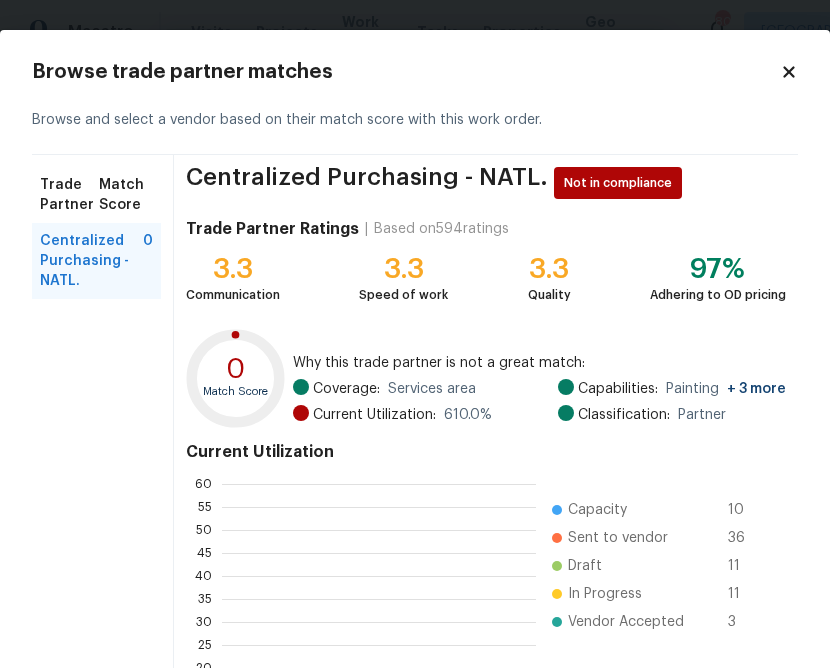 scroll, scrollTop: 2, scrollLeft: 1, axis: both 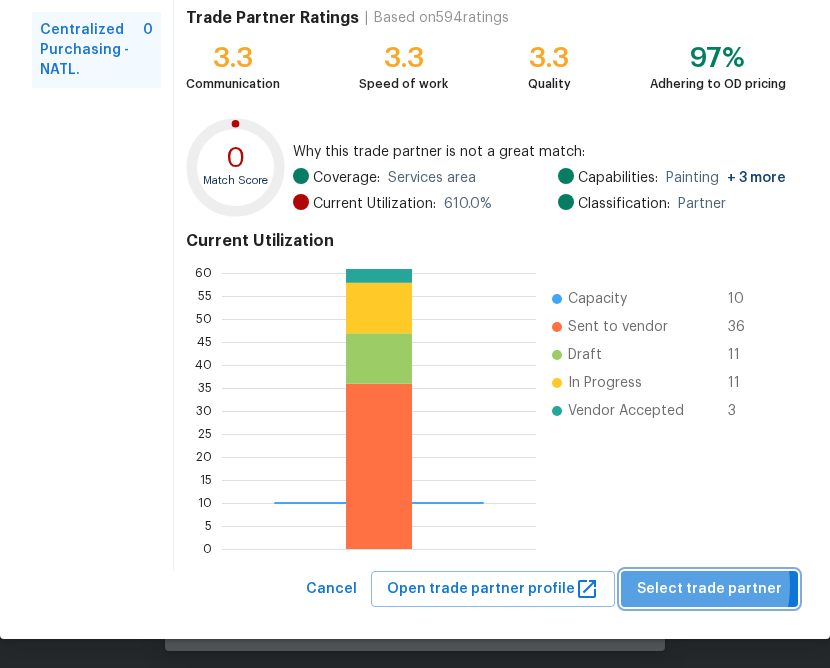click on "Select trade partner" at bounding box center [709, 589] 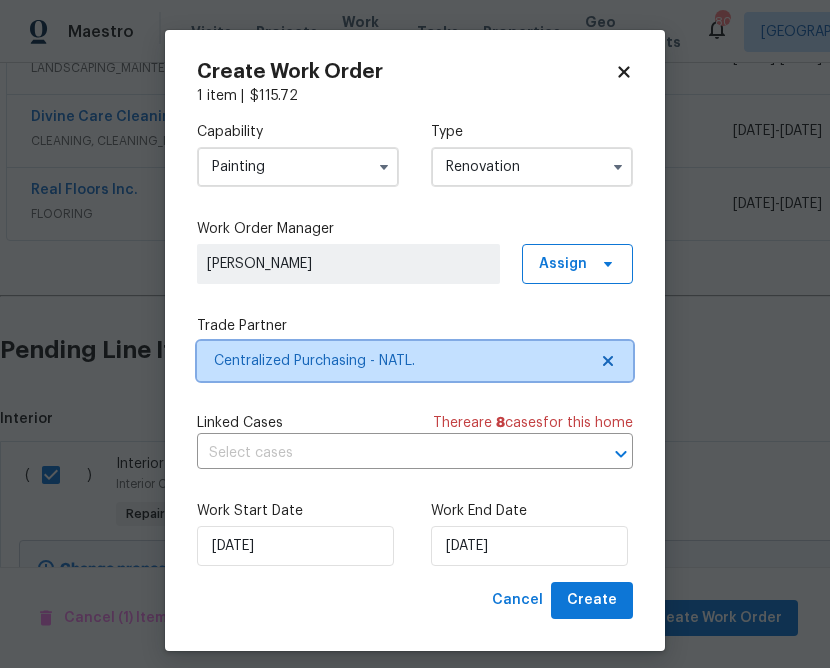 scroll, scrollTop: 0, scrollLeft: 0, axis: both 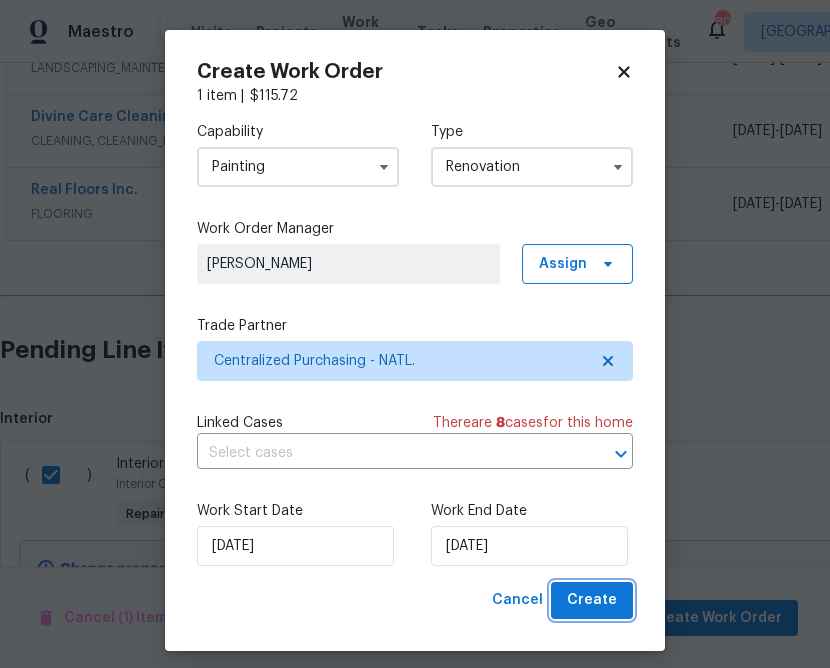 click on "Create" at bounding box center (592, 600) 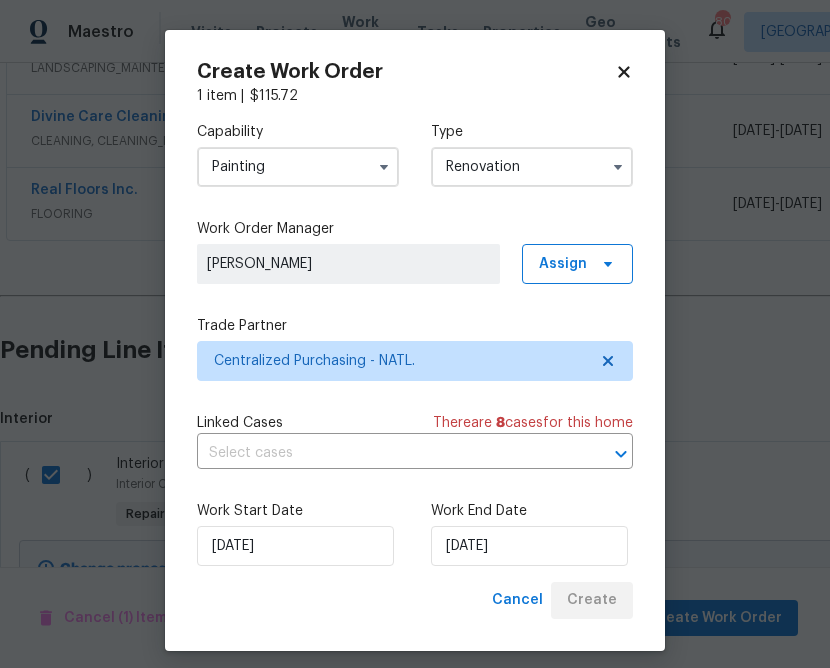 scroll, scrollTop: 529, scrollLeft: 0, axis: vertical 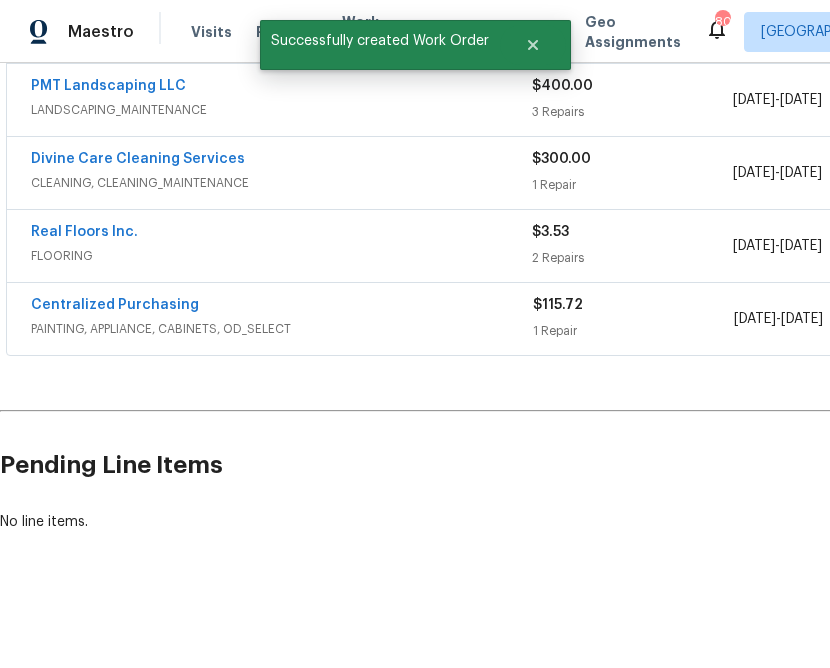 click on "Centralized Purchasing" at bounding box center (115, 305) 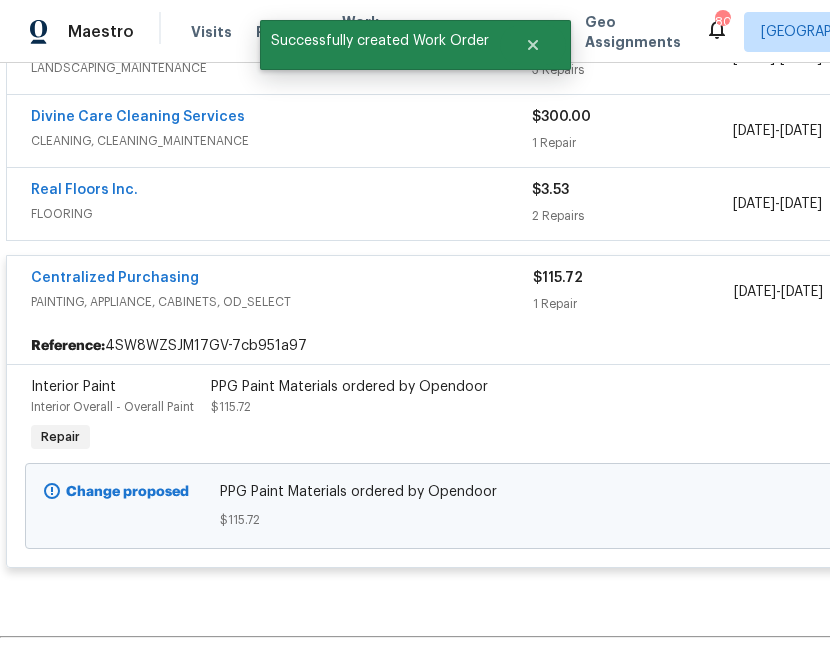 click on "Centralized Purchasing" at bounding box center [115, 278] 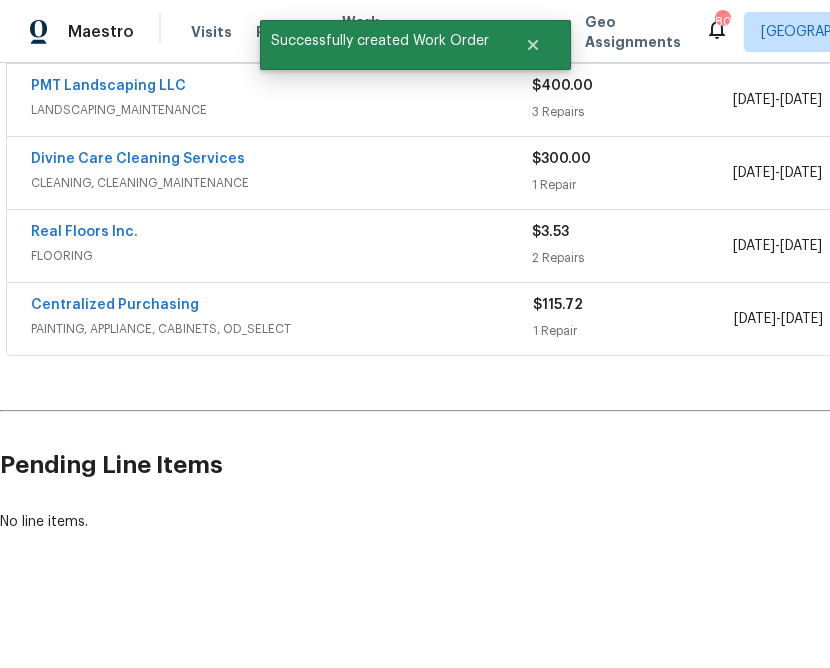 scroll, scrollTop: 529, scrollLeft: 0, axis: vertical 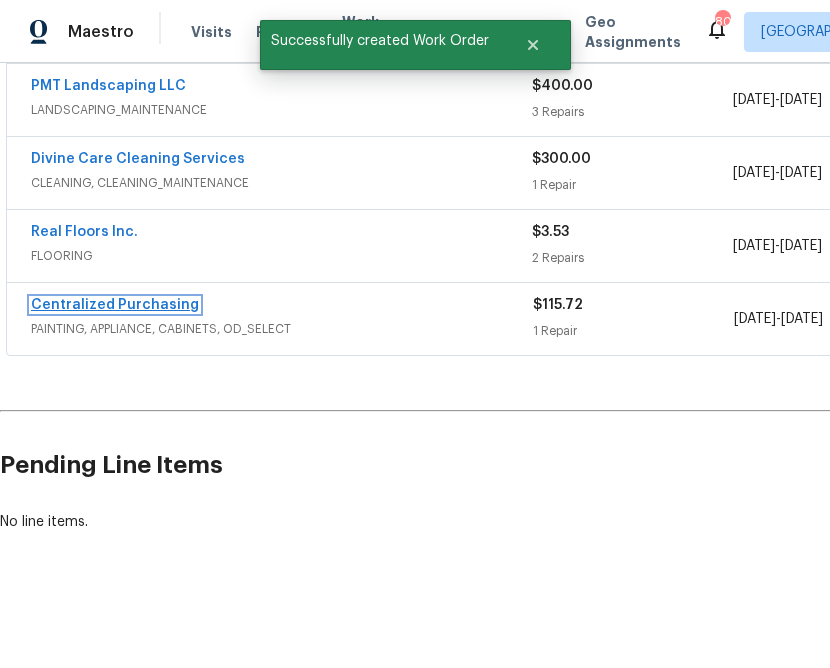click on "Centralized Purchasing" at bounding box center [115, 305] 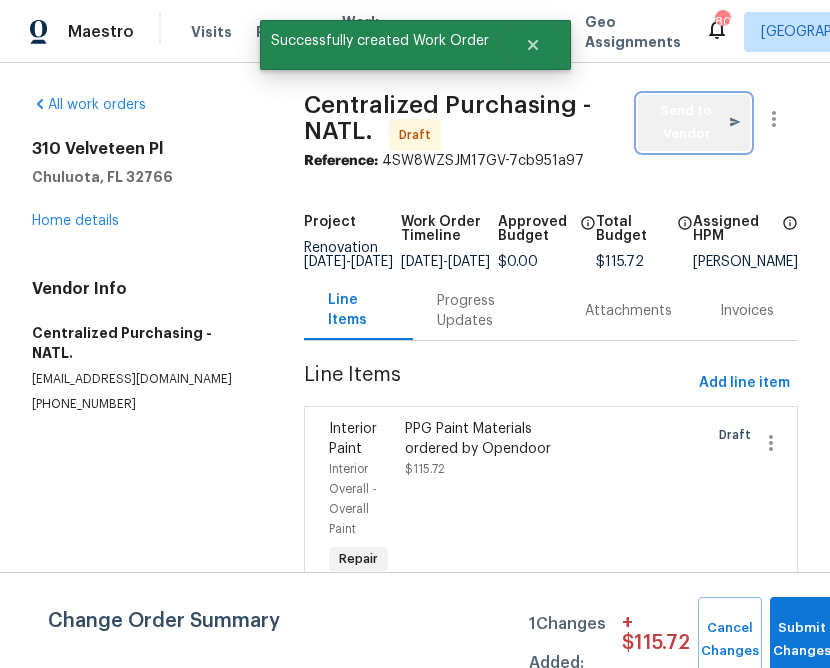 click on "Send to Vendor" at bounding box center (694, 123) 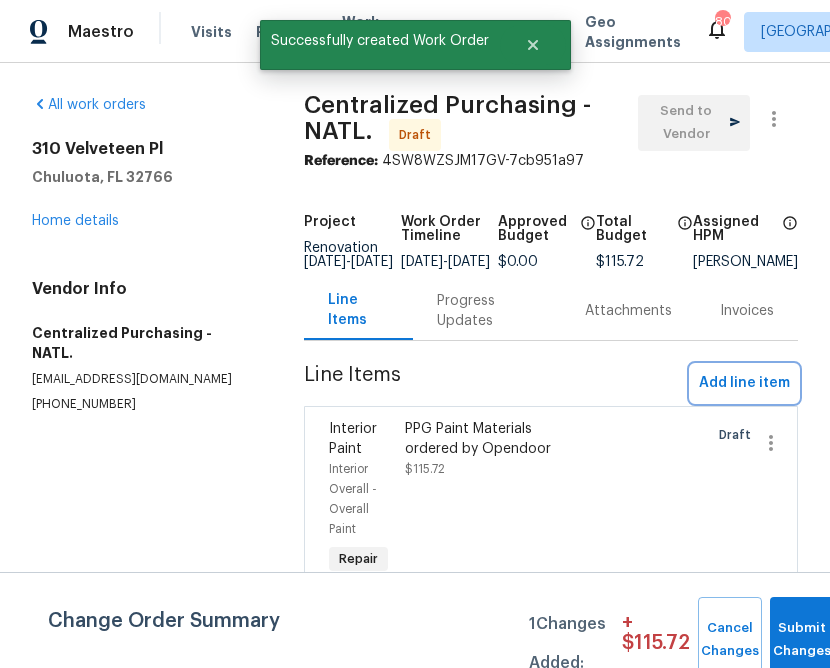 click on "Add line item" at bounding box center [744, 383] 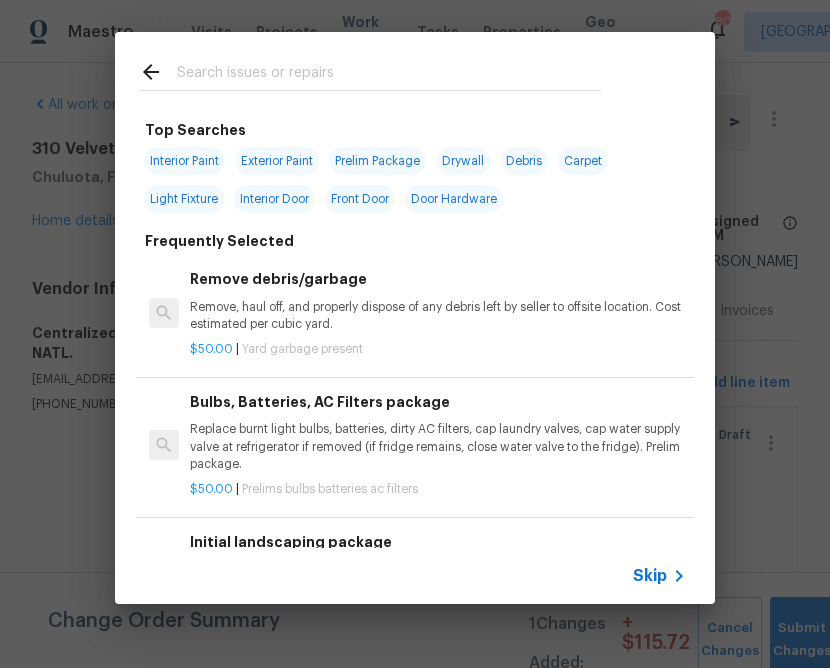 click on "Skip" at bounding box center [415, 576] 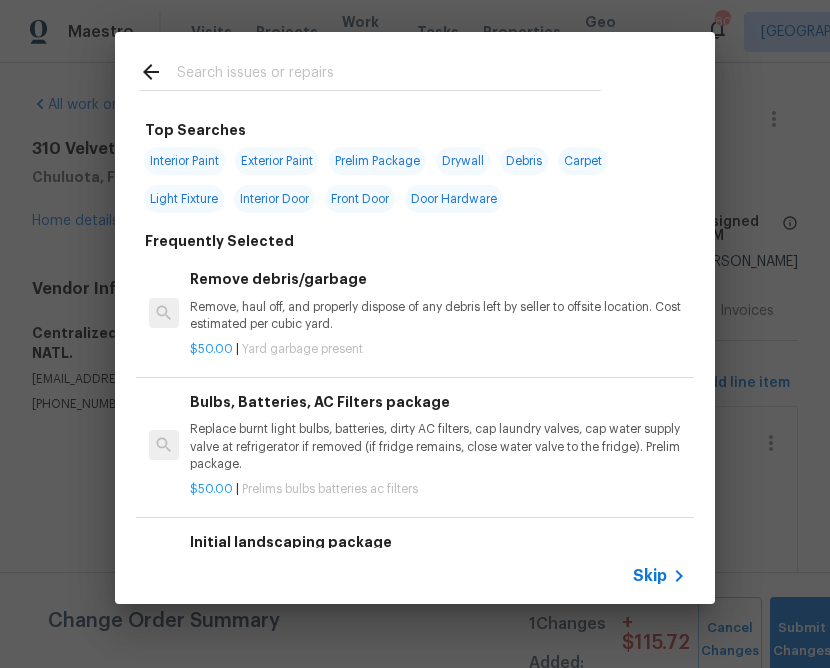 click on "Skip" at bounding box center [650, 576] 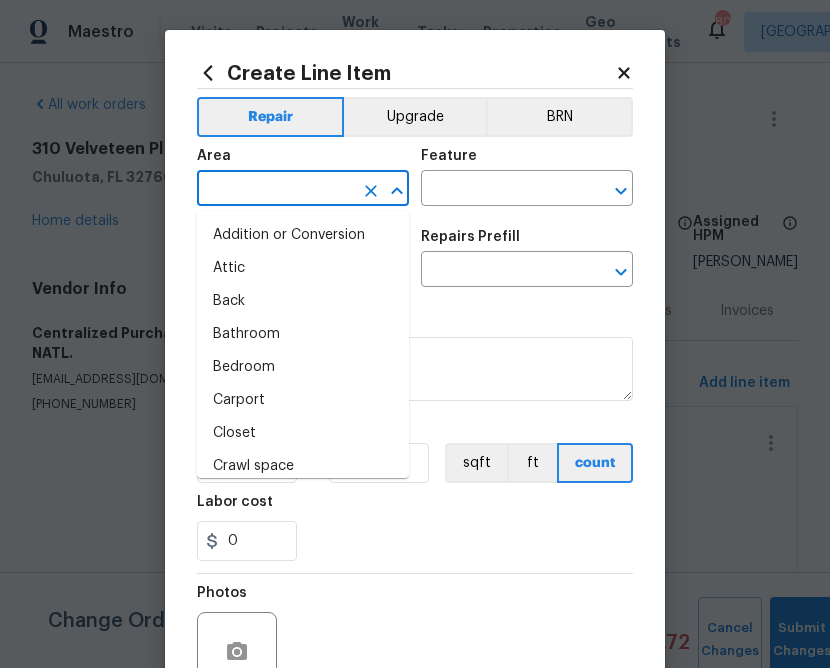 click at bounding box center (275, 190) 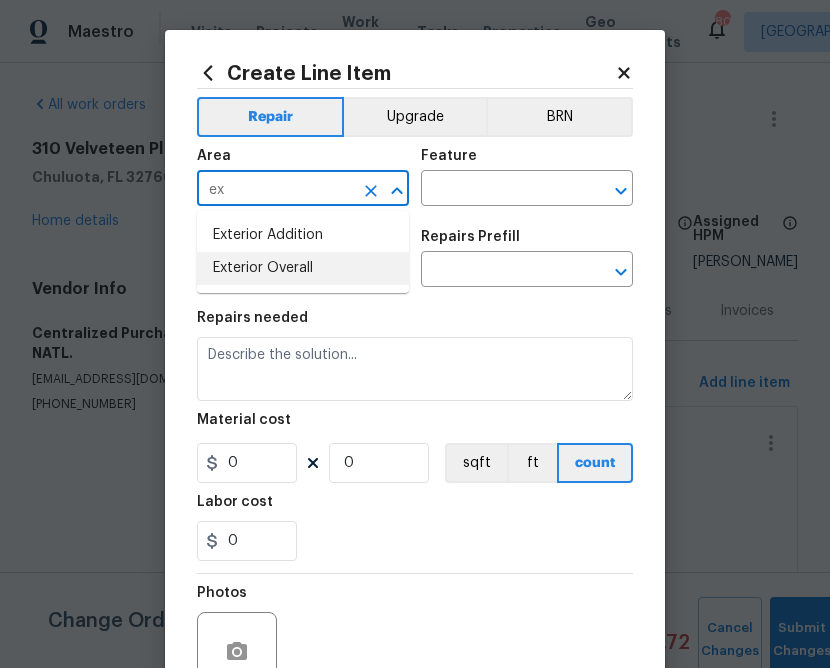 click on "Exterior Overall" at bounding box center [303, 268] 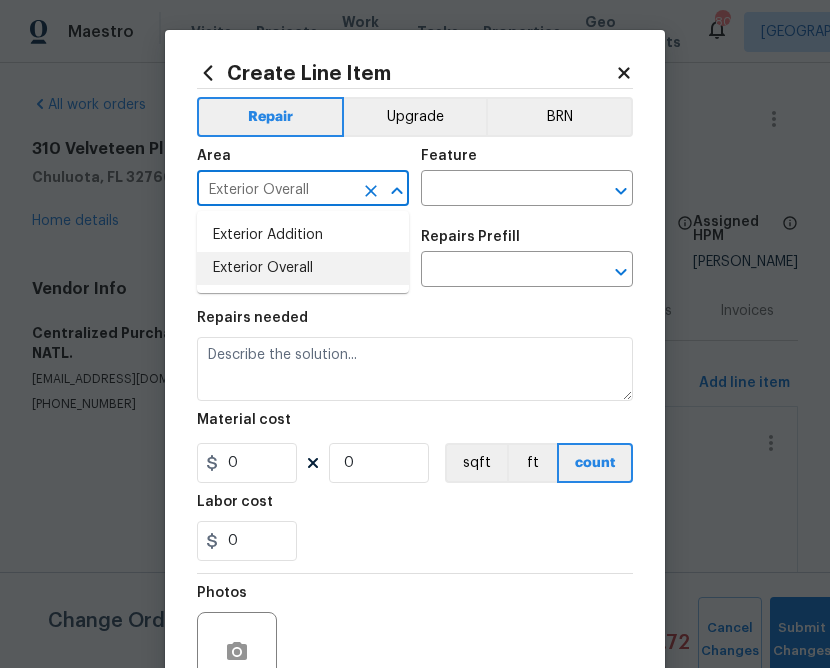 type on "Exterior Overall" 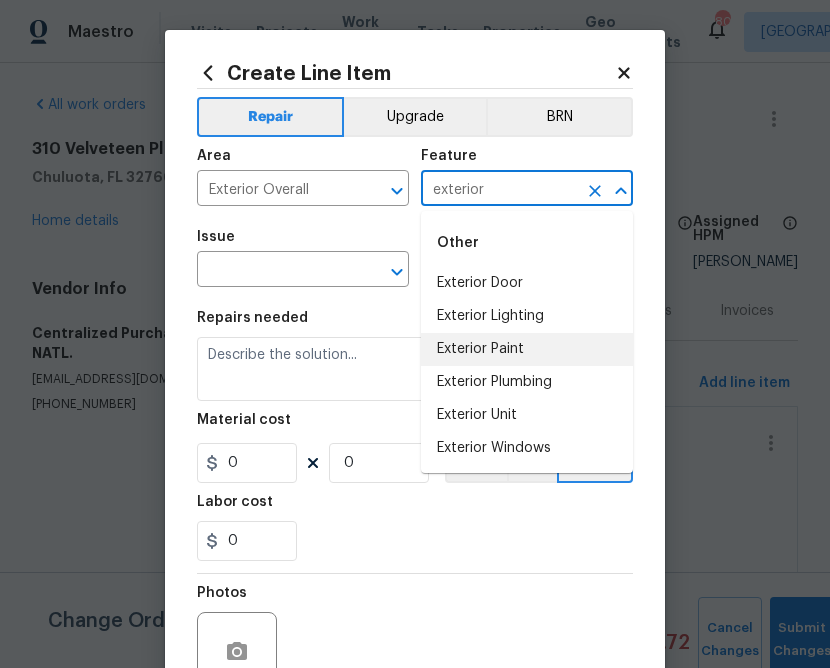 click on "Exterior Paint" at bounding box center [527, 349] 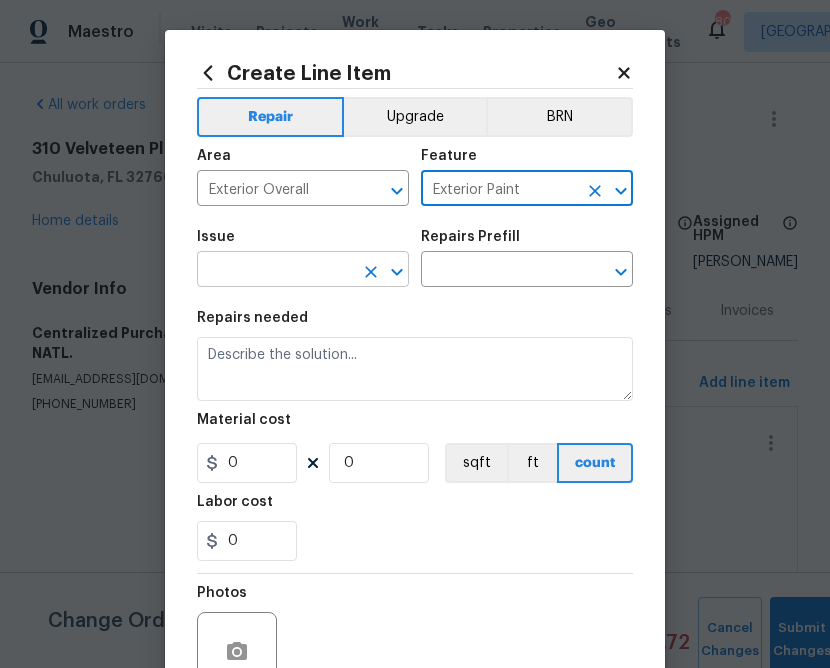 type on "Exterior Paint" 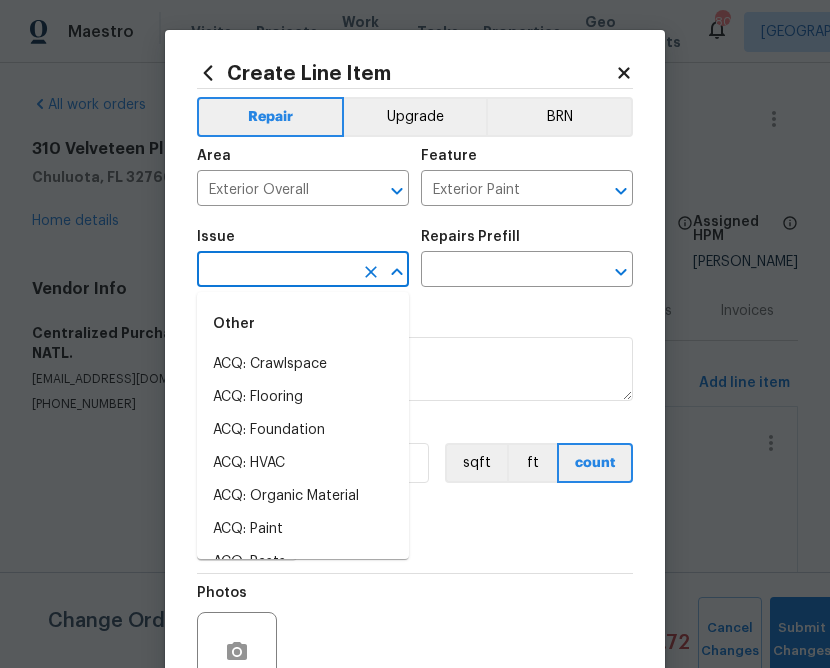 click at bounding box center [275, 271] 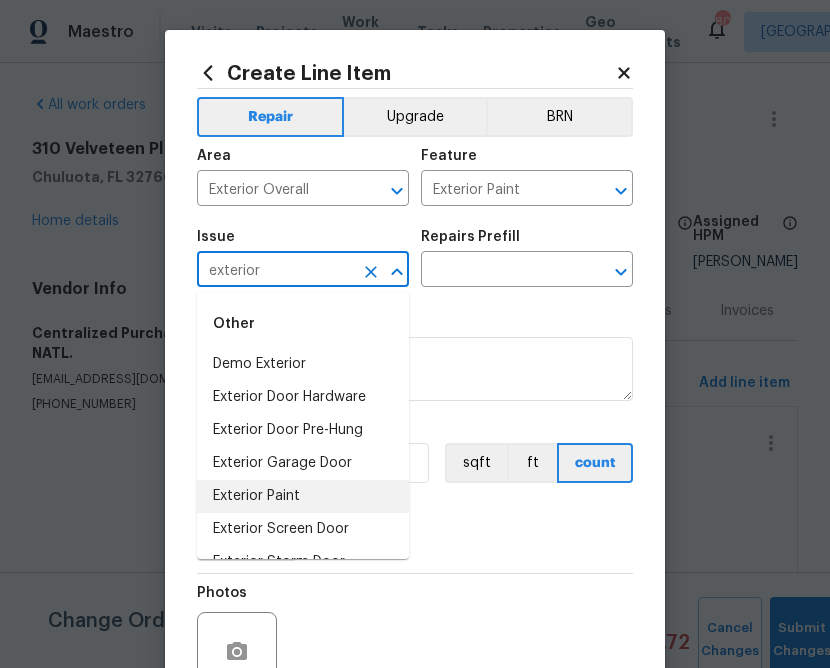 click on "Exterior Paint" at bounding box center (303, 496) 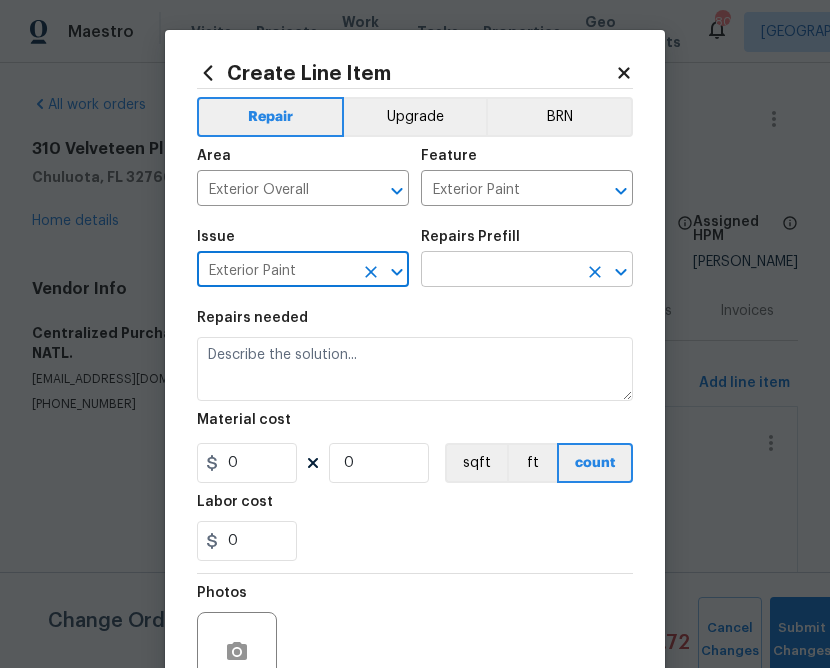 type on "Exterior Paint" 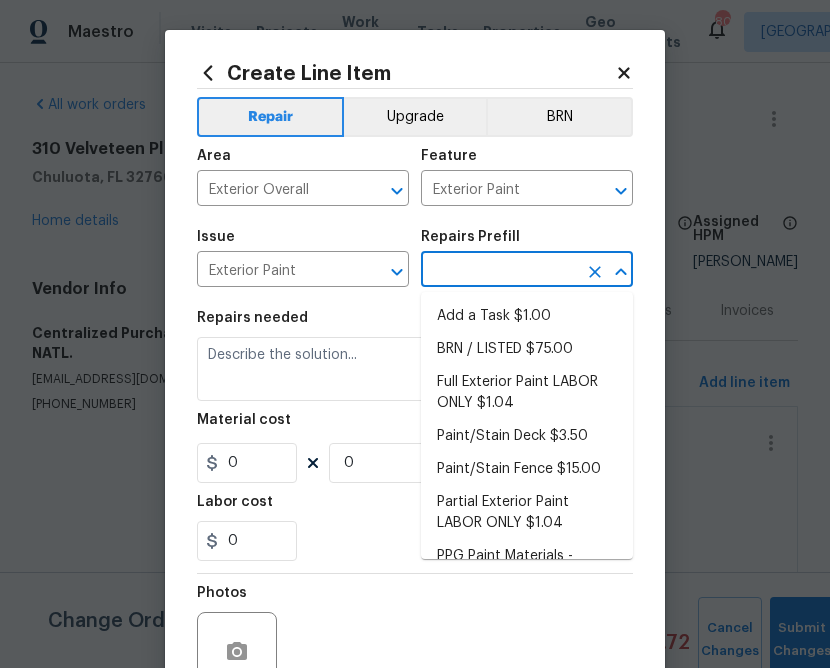 click at bounding box center [499, 271] 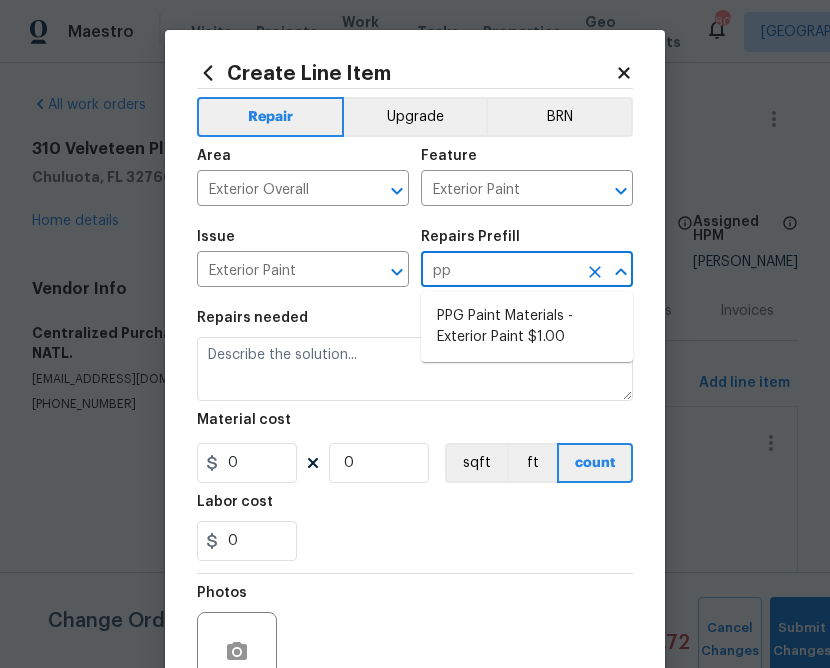 type on "ppg" 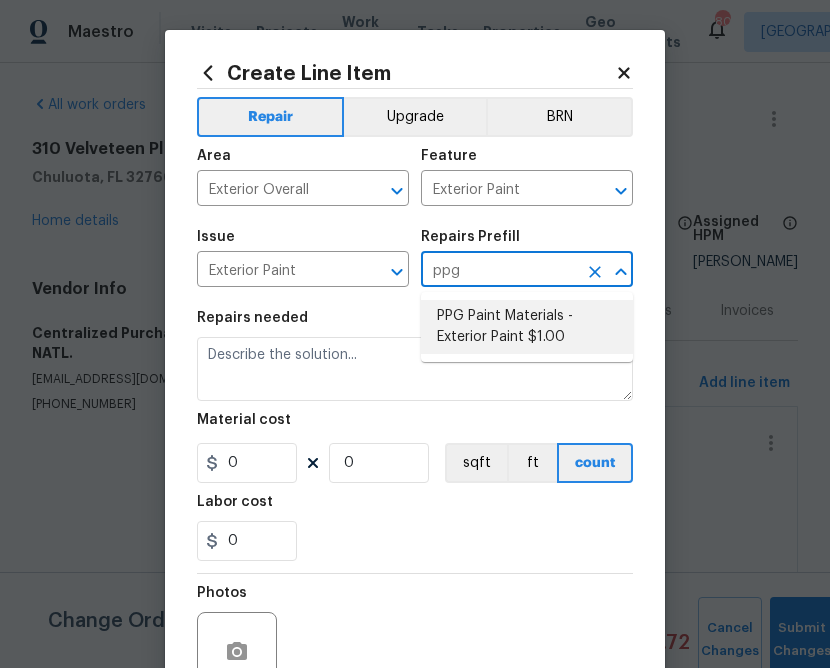 click on "PPG Paint Materials - Exterior Paint $1.00" at bounding box center (527, 327) 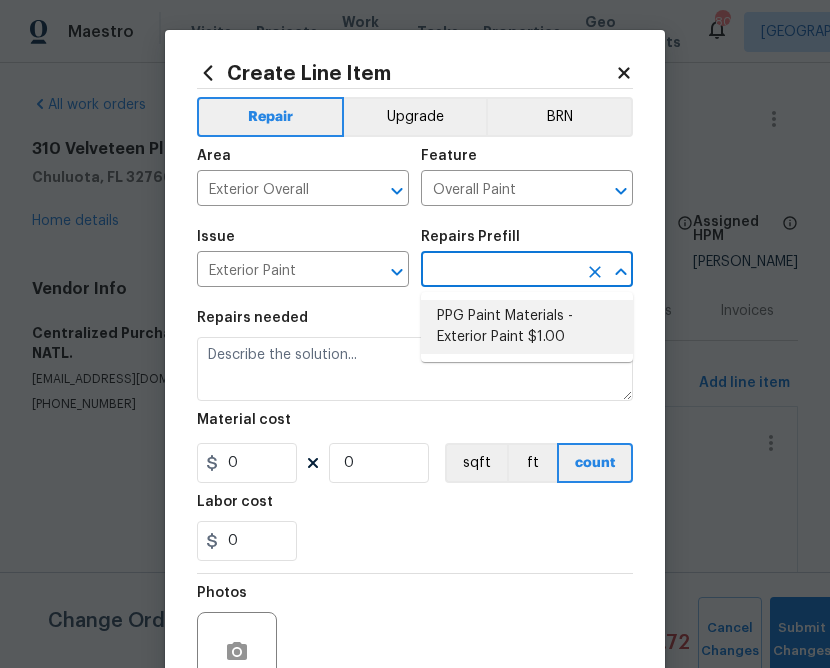type on "PPG Paint Materials - Exterior Paint $1.00" 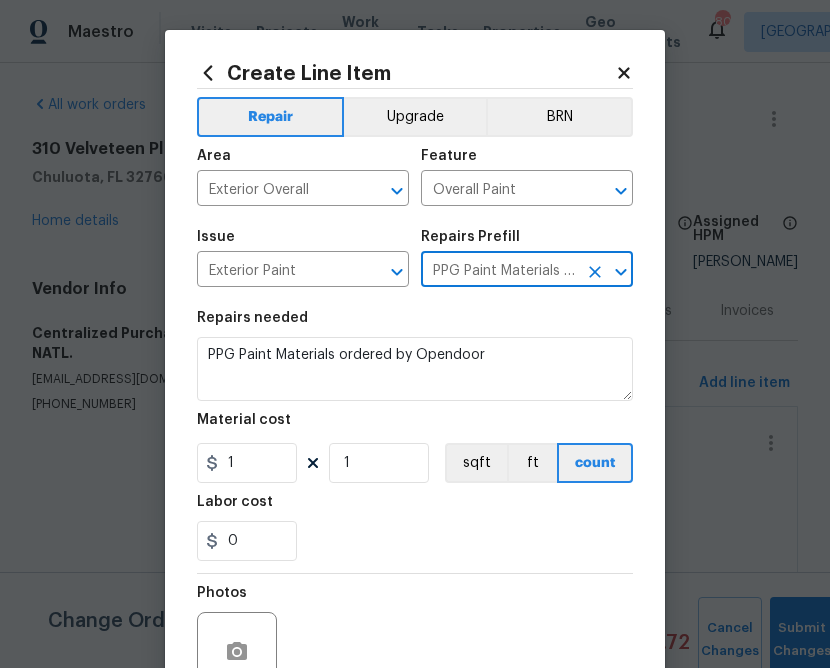 type on "PPG Paint Materials - Exterior Paint $1.00" 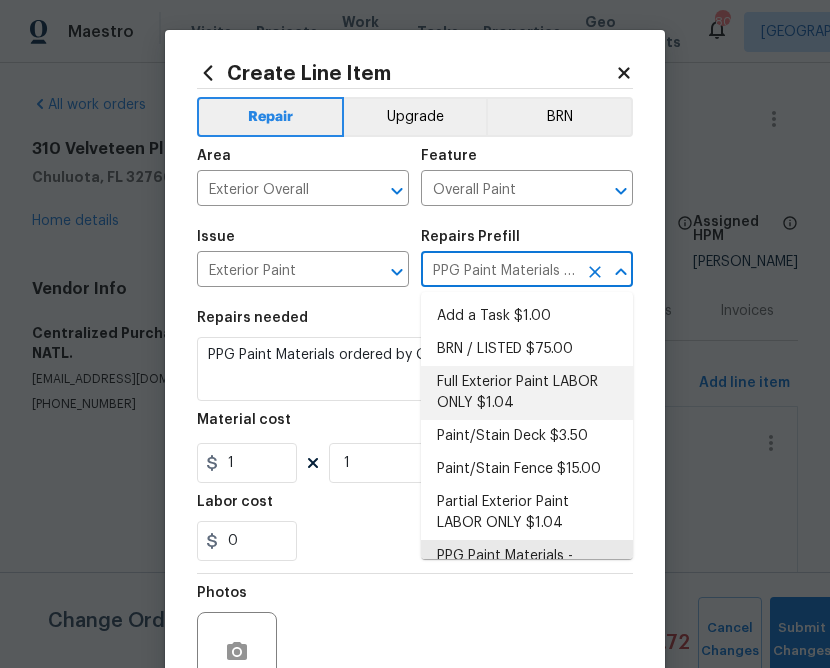 click on "Material cost" at bounding box center [415, 426] 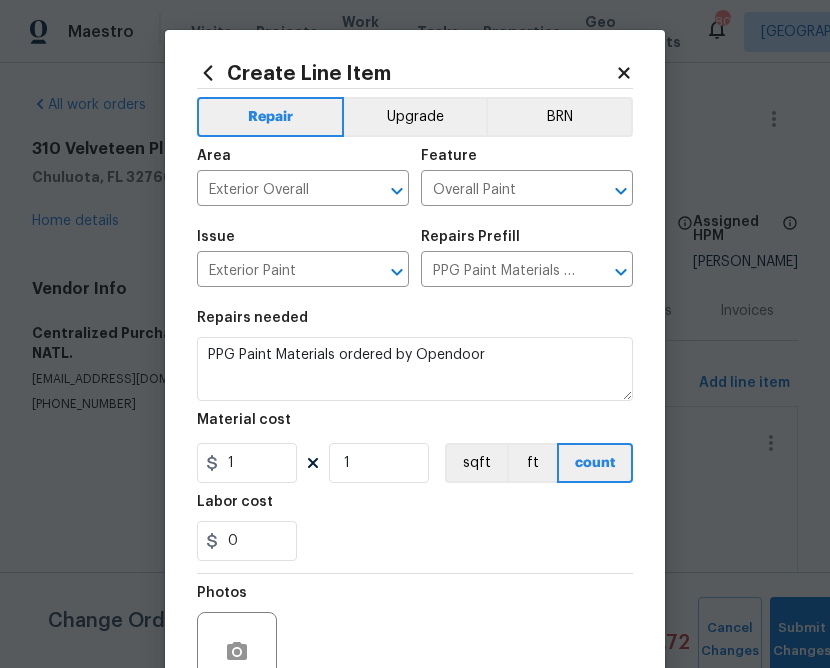 click on "Material cost 1 1 sqft ft count" at bounding box center [415, 448] 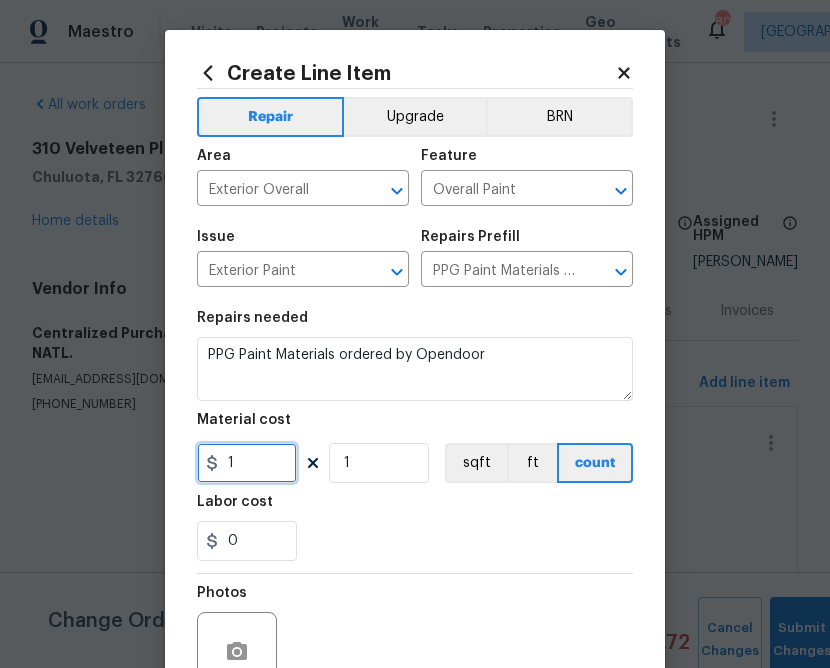 click on "1" at bounding box center [247, 463] 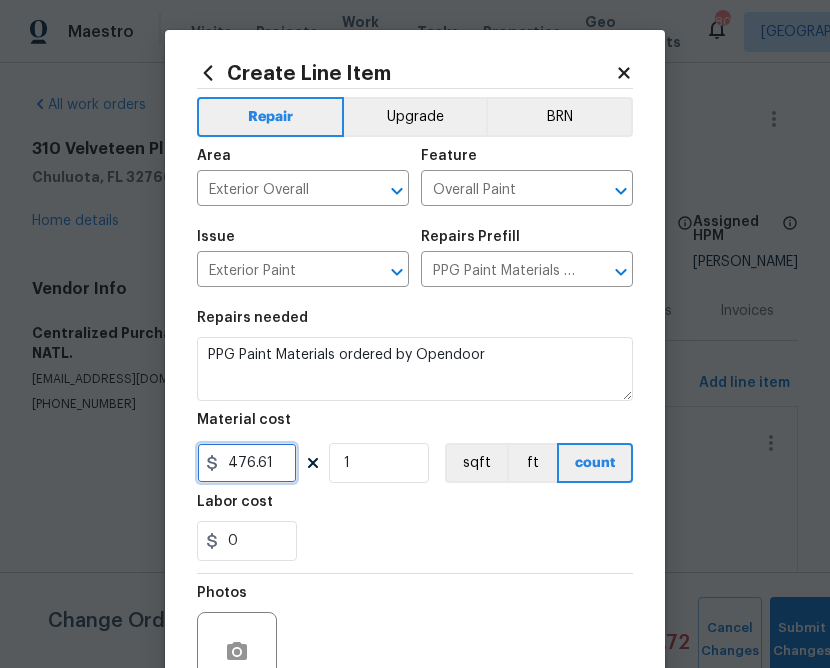 type on "476.61" 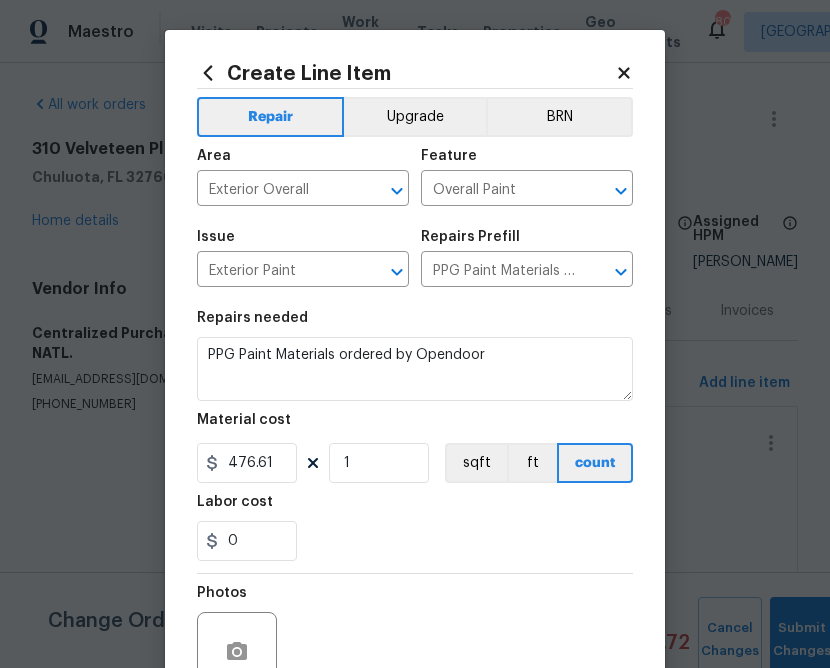 click on "0" at bounding box center (415, 541) 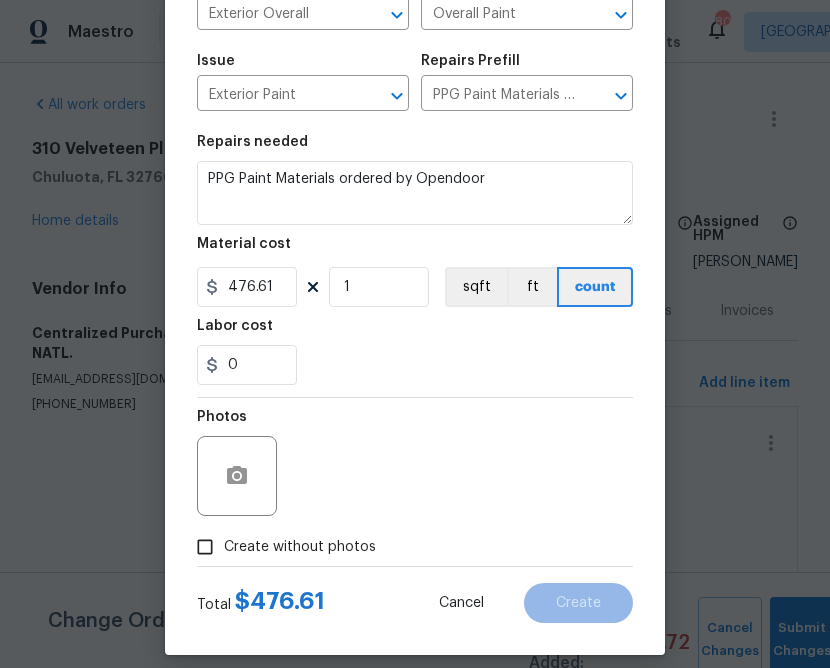 scroll, scrollTop: 194, scrollLeft: 0, axis: vertical 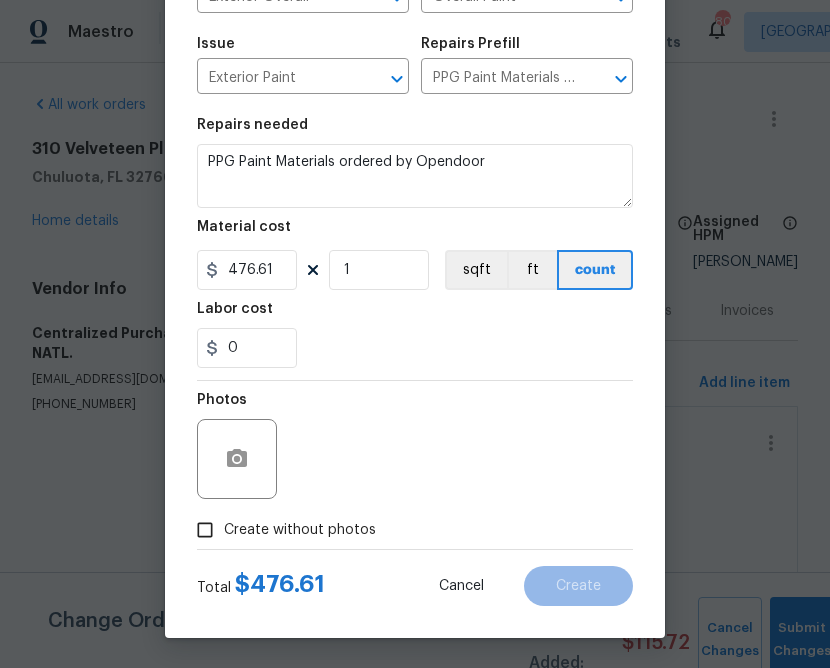 click on "Create without photos" at bounding box center [281, 530] 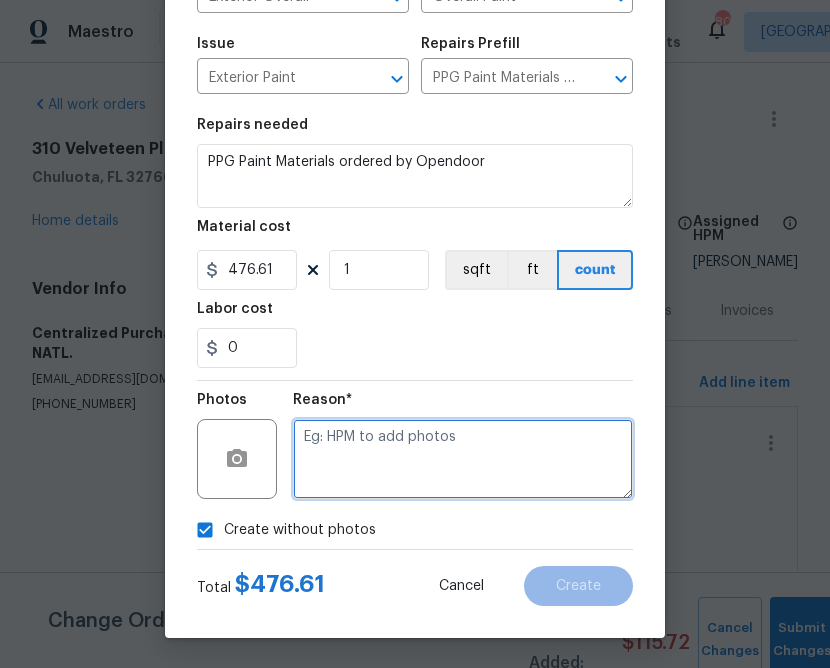 click at bounding box center (463, 459) 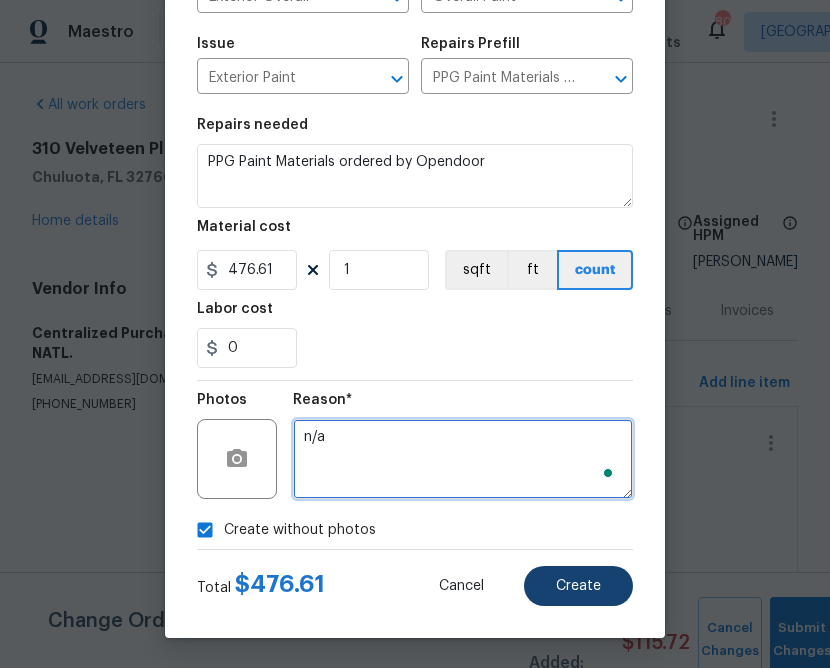 type on "n/a" 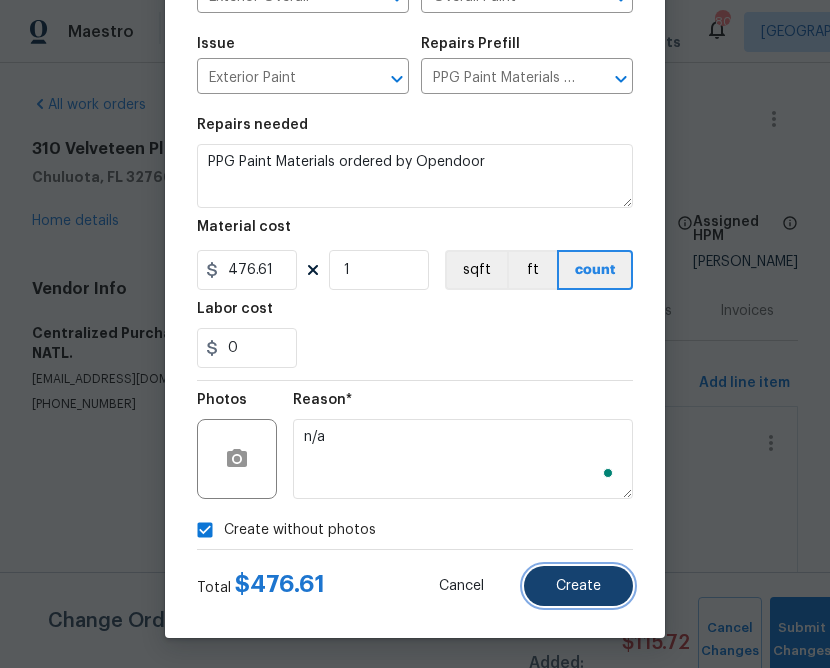 click on "Create" at bounding box center [578, 586] 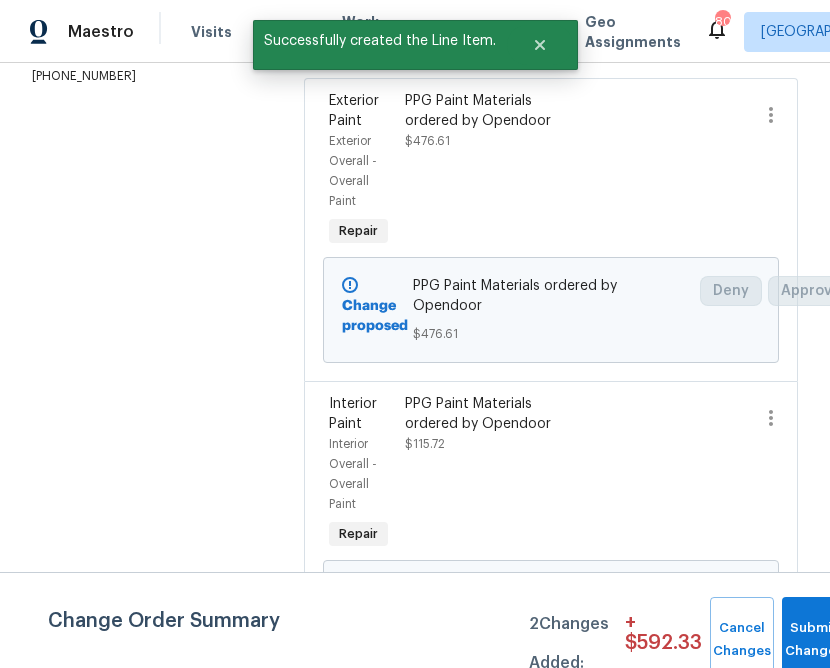 scroll, scrollTop: 404, scrollLeft: 0, axis: vertical 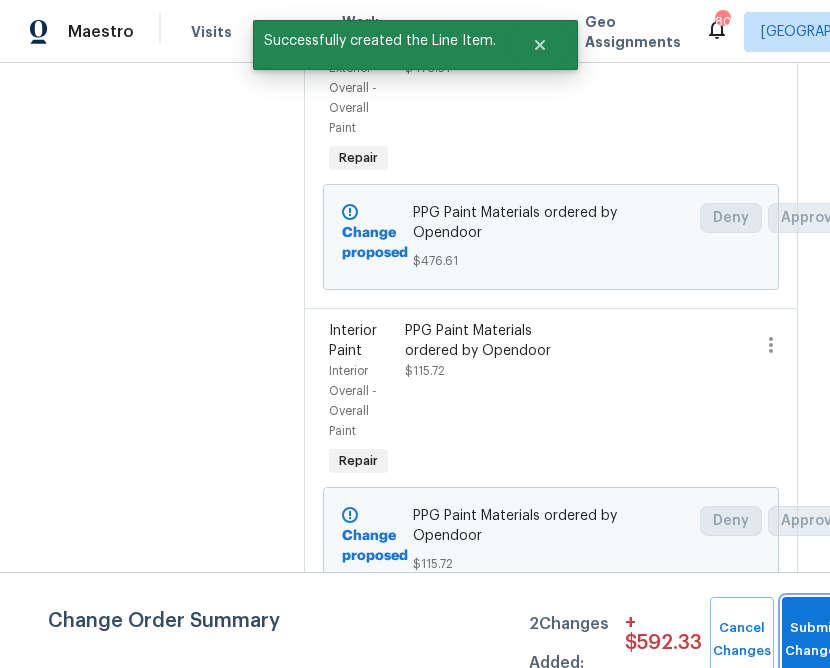 click on "Submit Changes" at bounding box center [814, 640] 